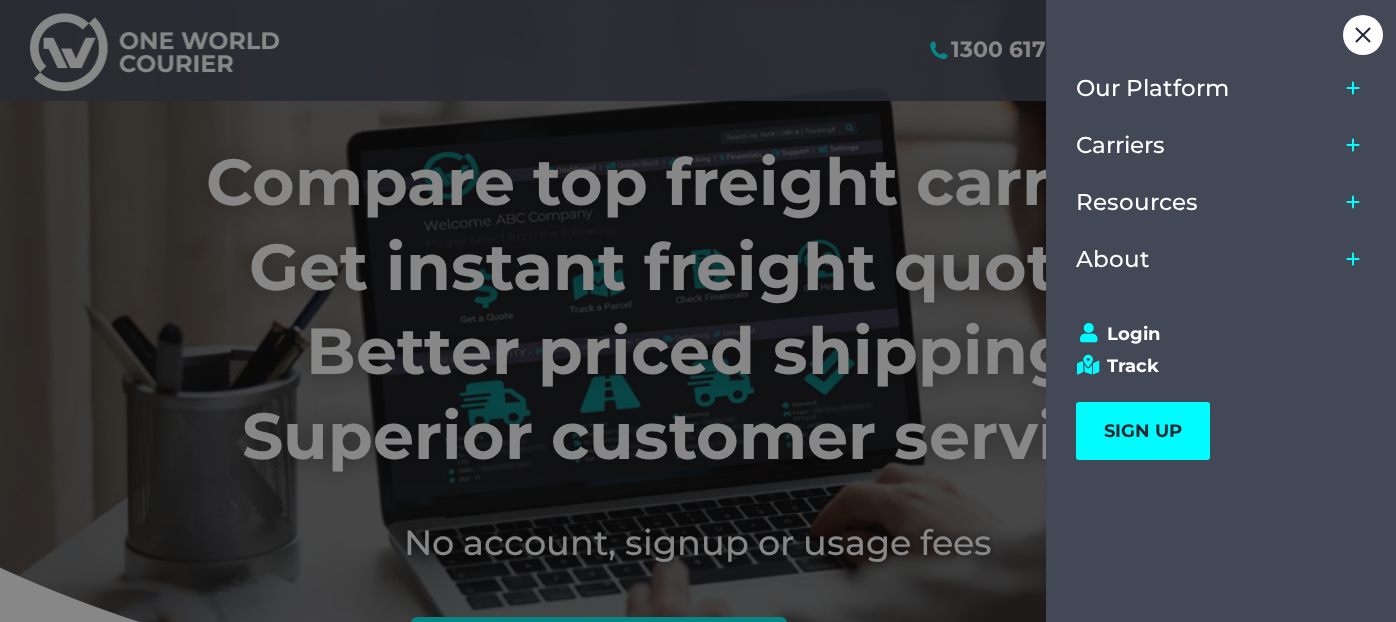 scroll, scrollTop: 0, scrollLeft: 0, axis: both 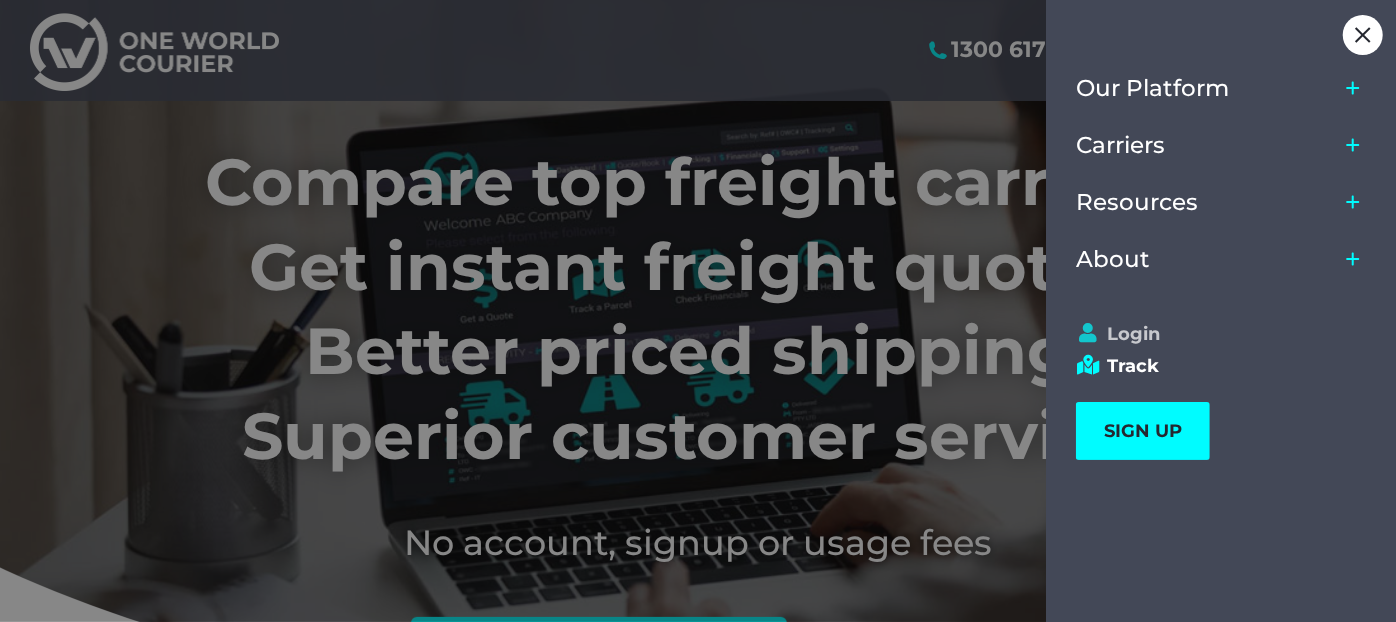 click on "Login" at bounding box center (1212, 334) 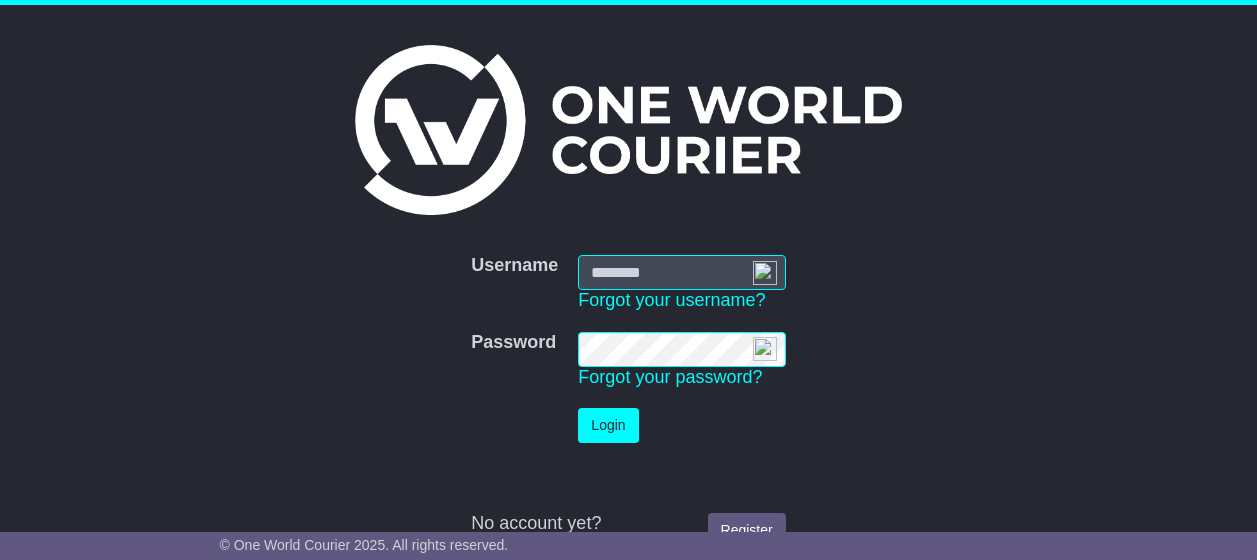 scroll, scrollTop: 0, scrollLeft: 0, axis: both 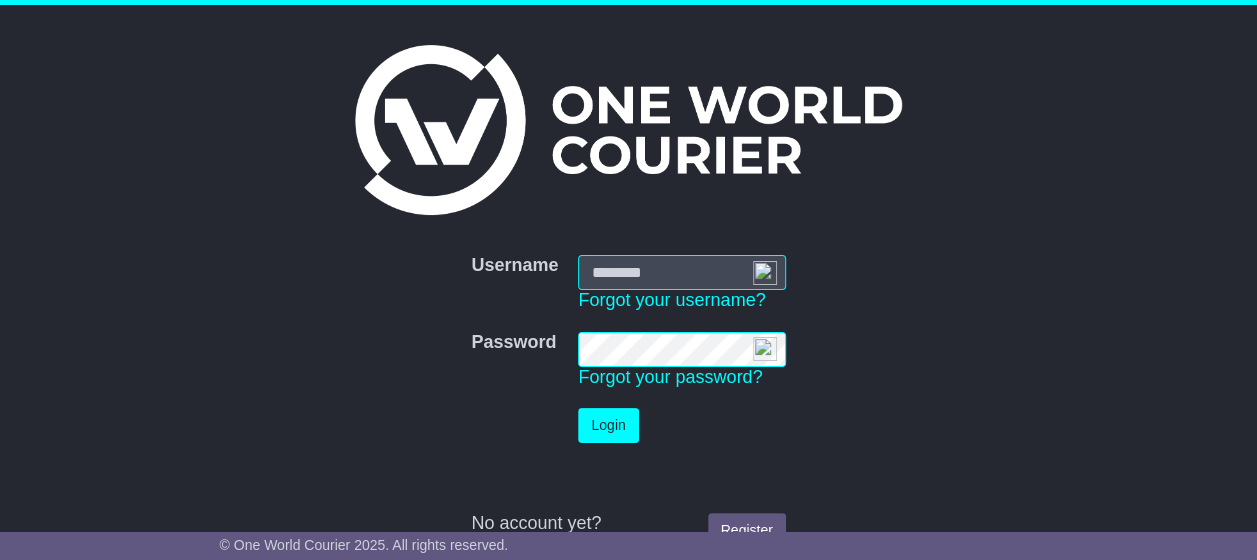 type on "**********" 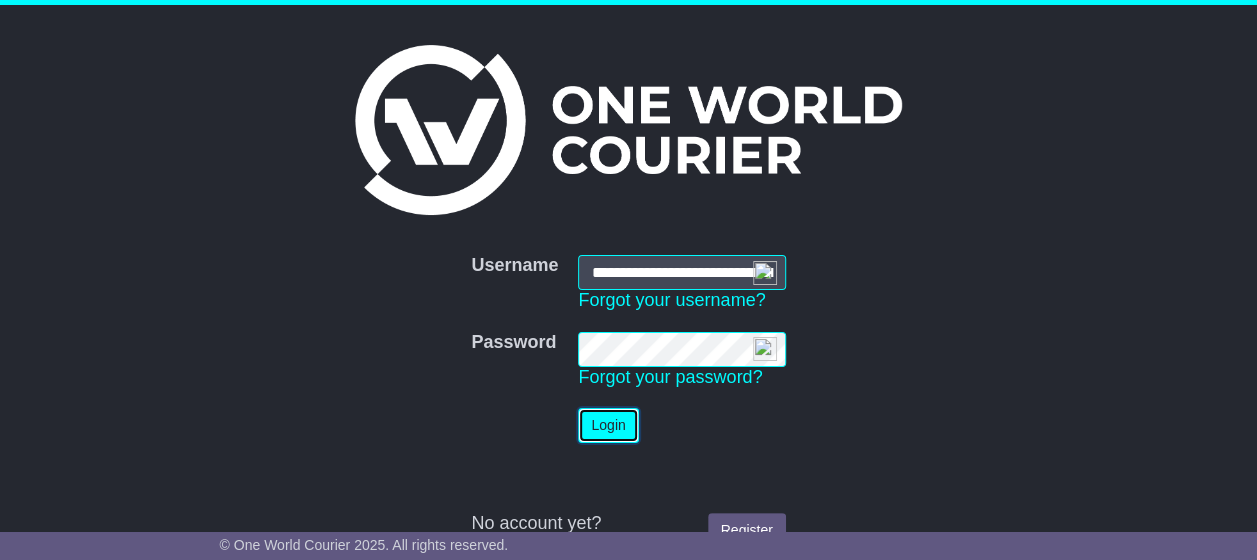 click on "Login" at bounding box center [608, 425] 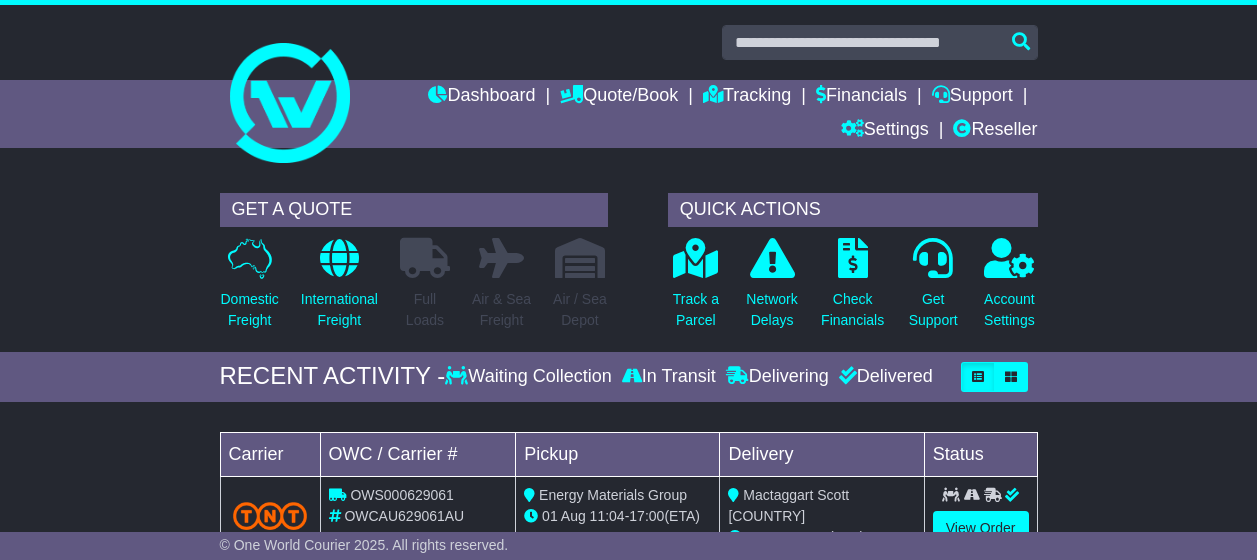 scroll, scrollTop: 0, scrollLeft: 0, axis: both 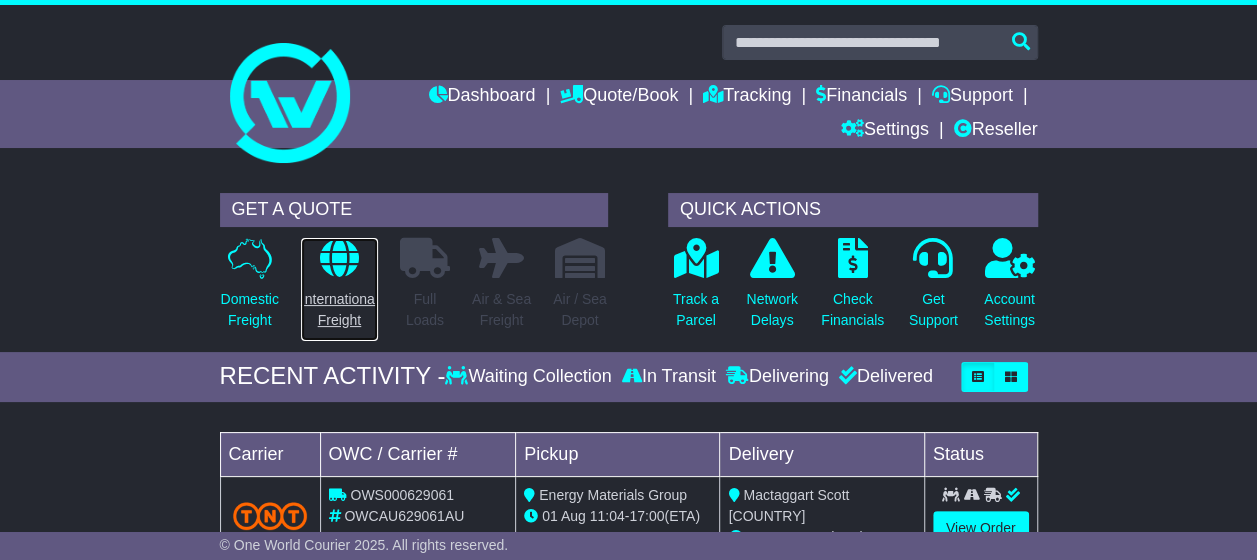 click on "International Freight" at bounding box center [339, 310] 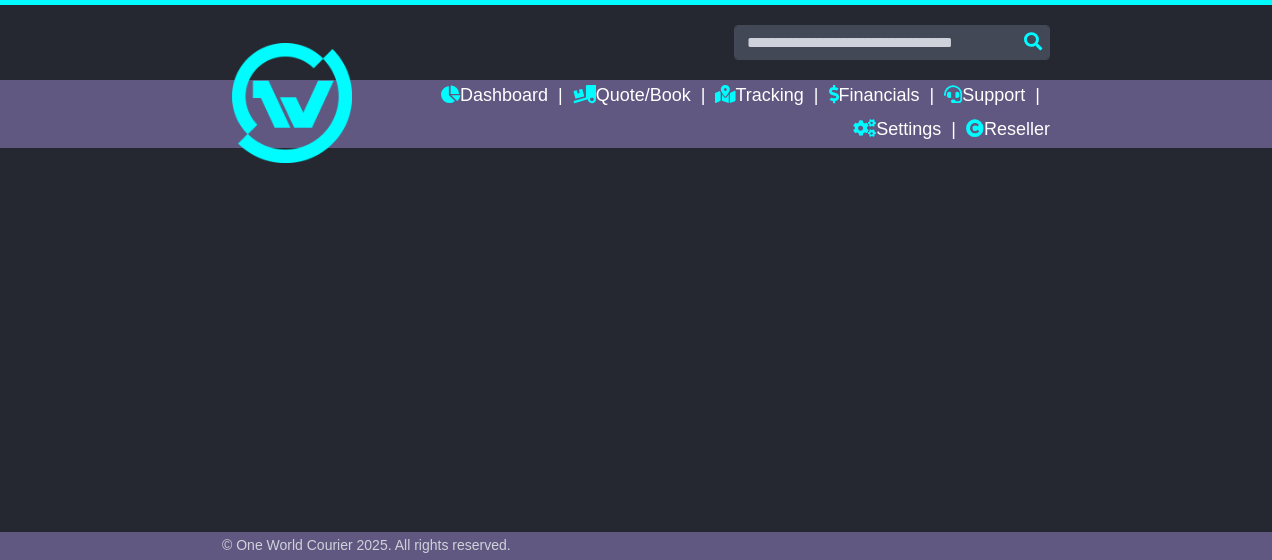 scroll, scrollTop: 0, scrollLeft: 0, axis: both 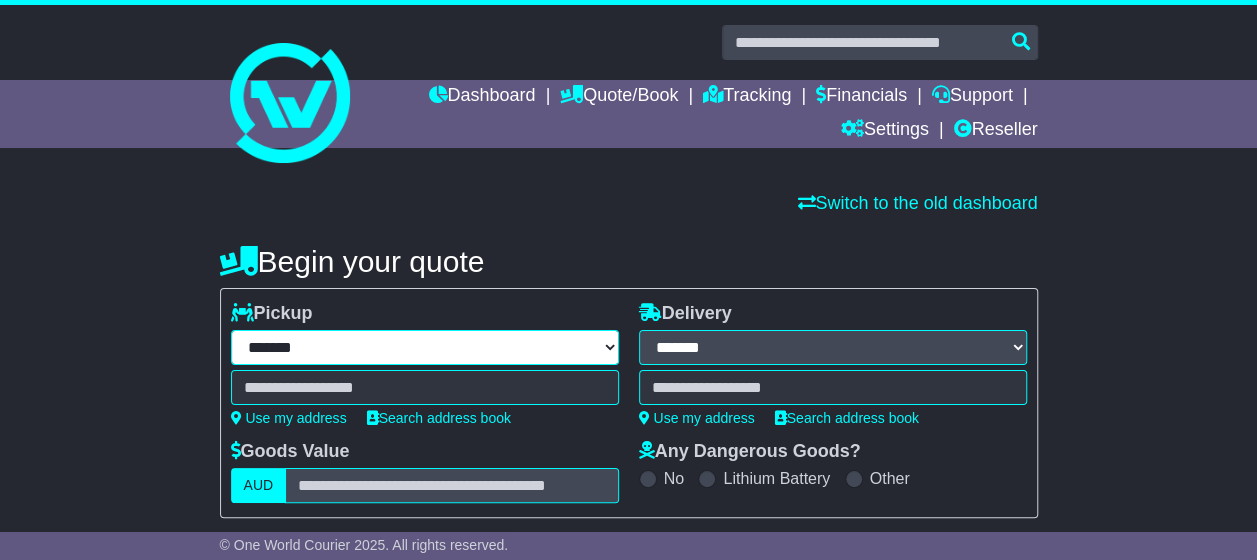 click on "**********" at bounding box center [425, 347] 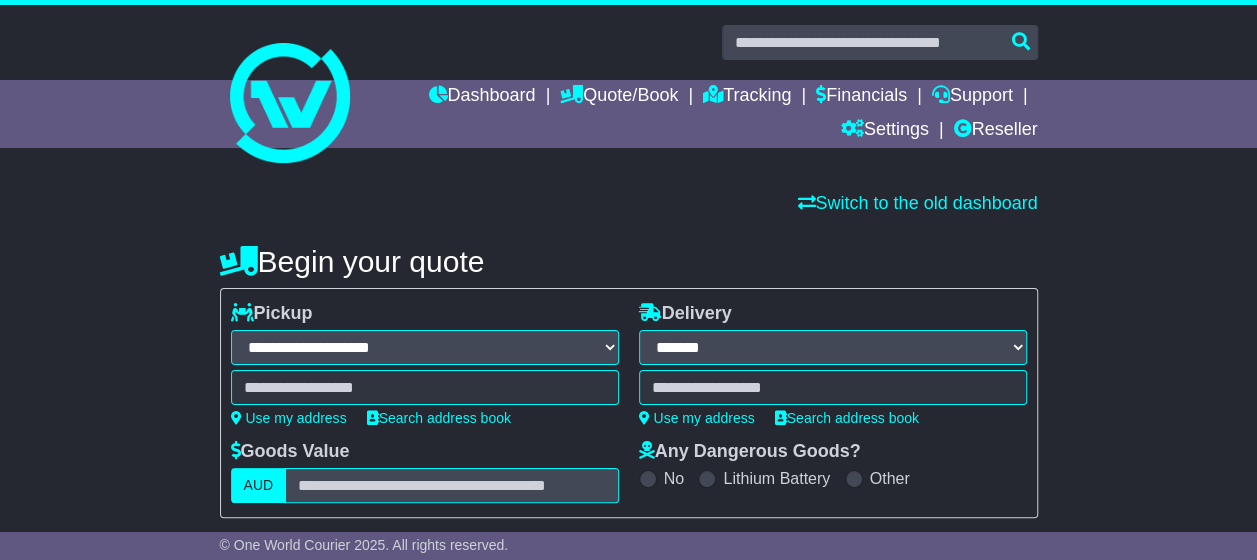 click on "**********" at bounding box center (425, 347) 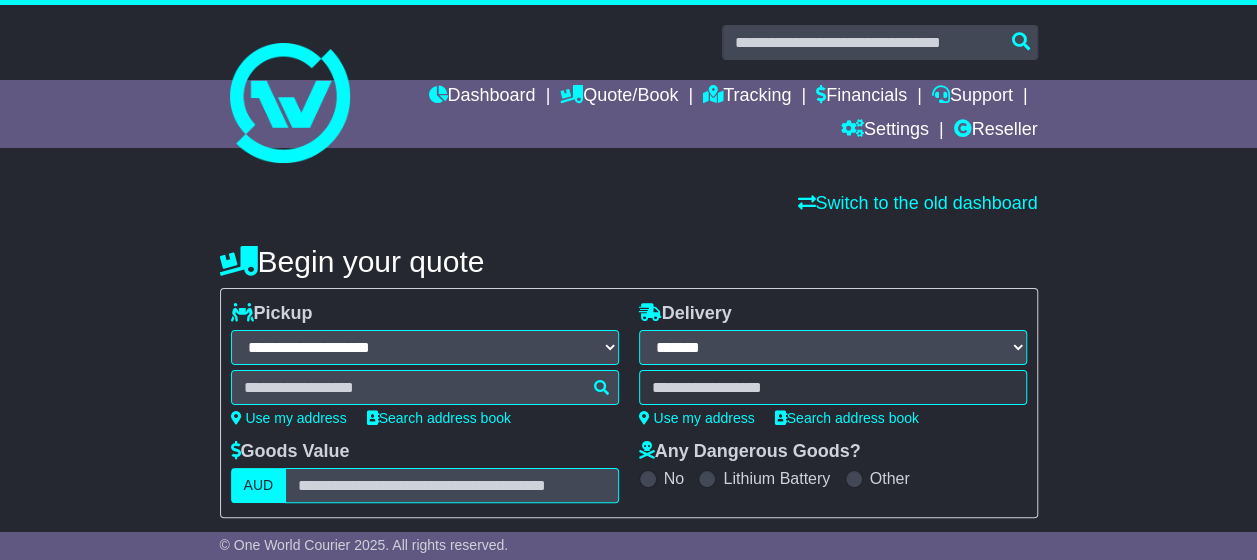 click at bounding box center (425, 387) 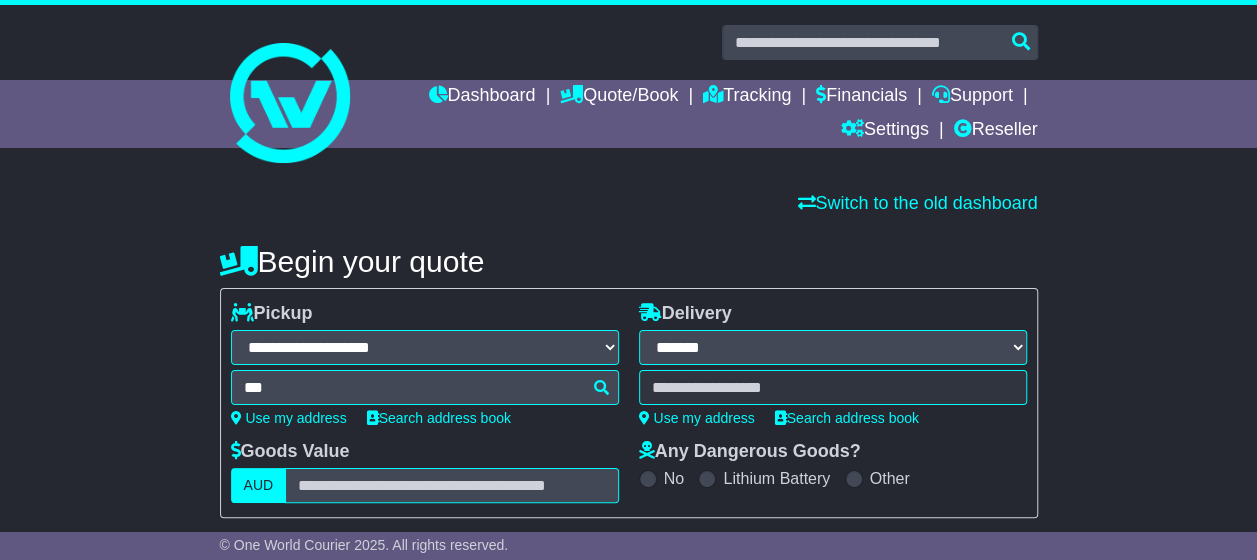 type on "****" 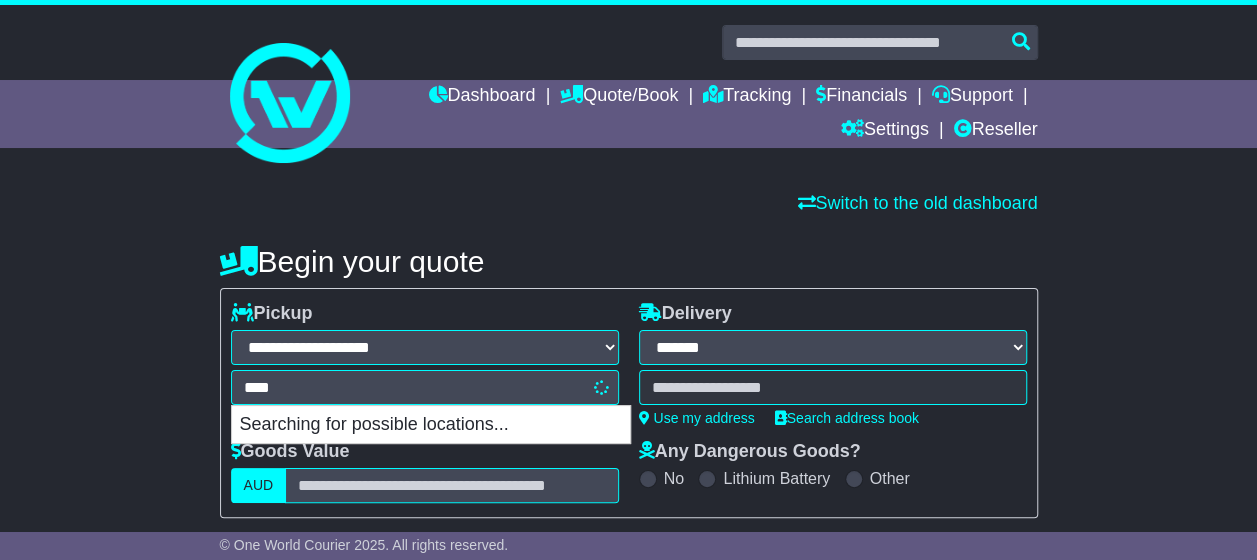 type on "********" 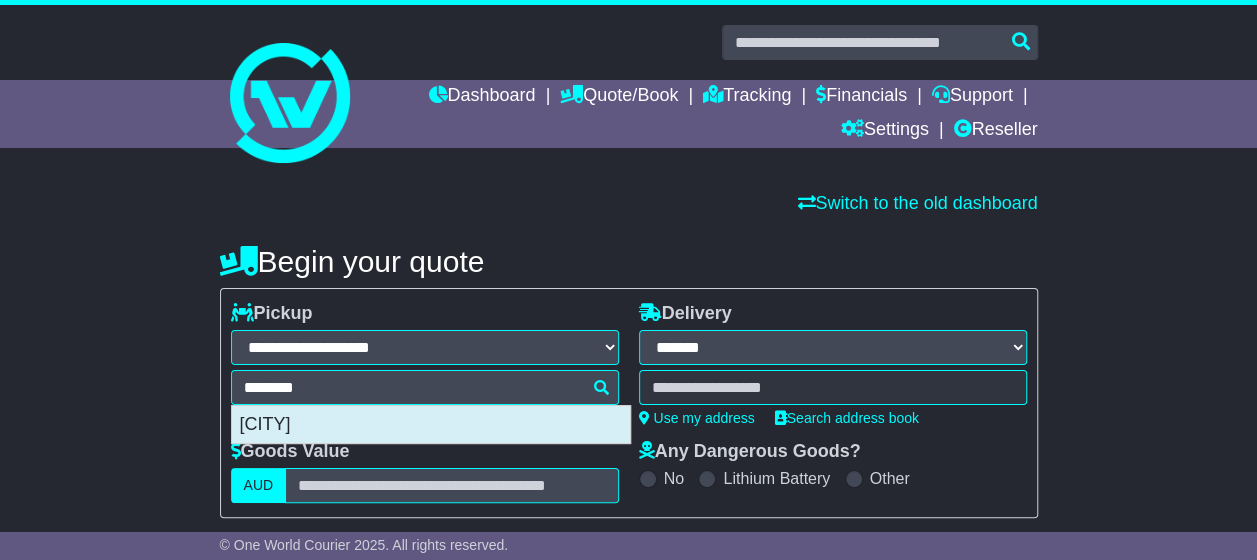 click on "[CITY]" at bounding box center [431, 425] 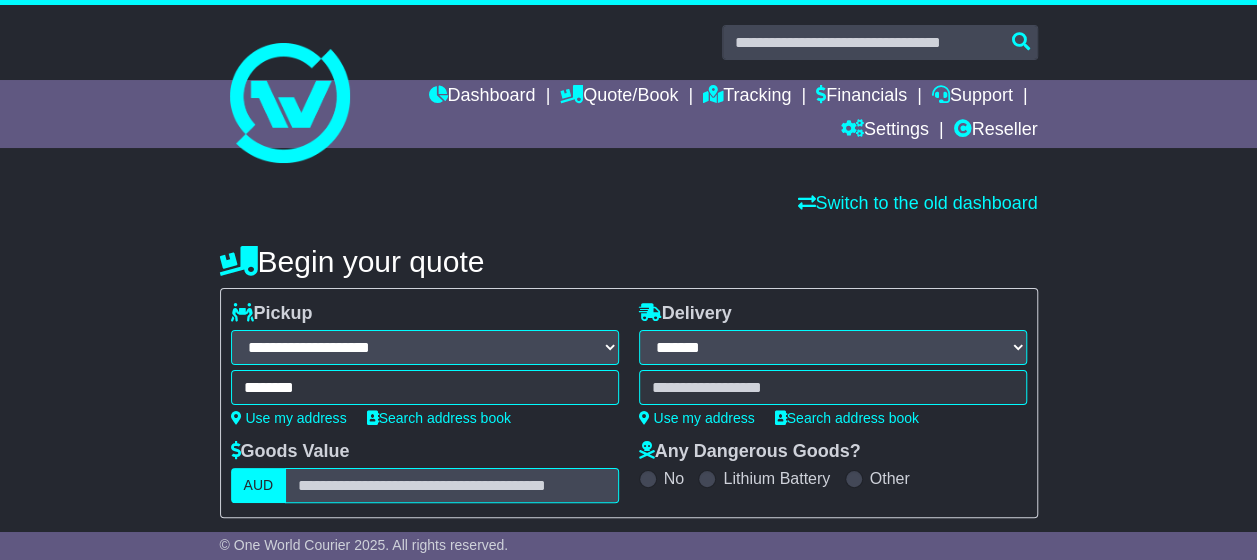 type on "**********" 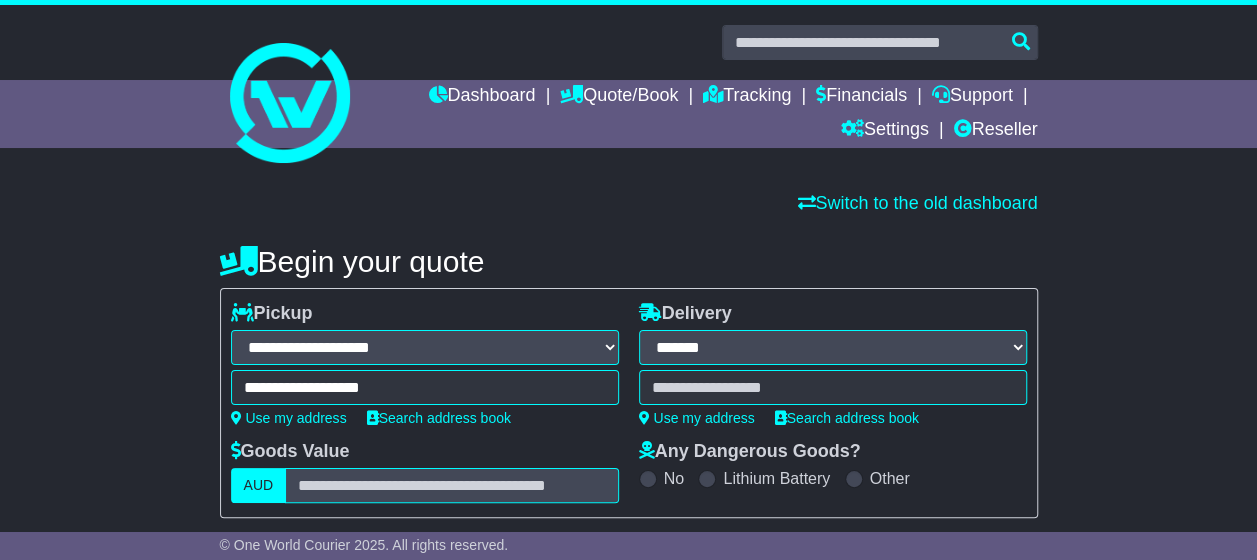 click at bounding box center [833, 387] 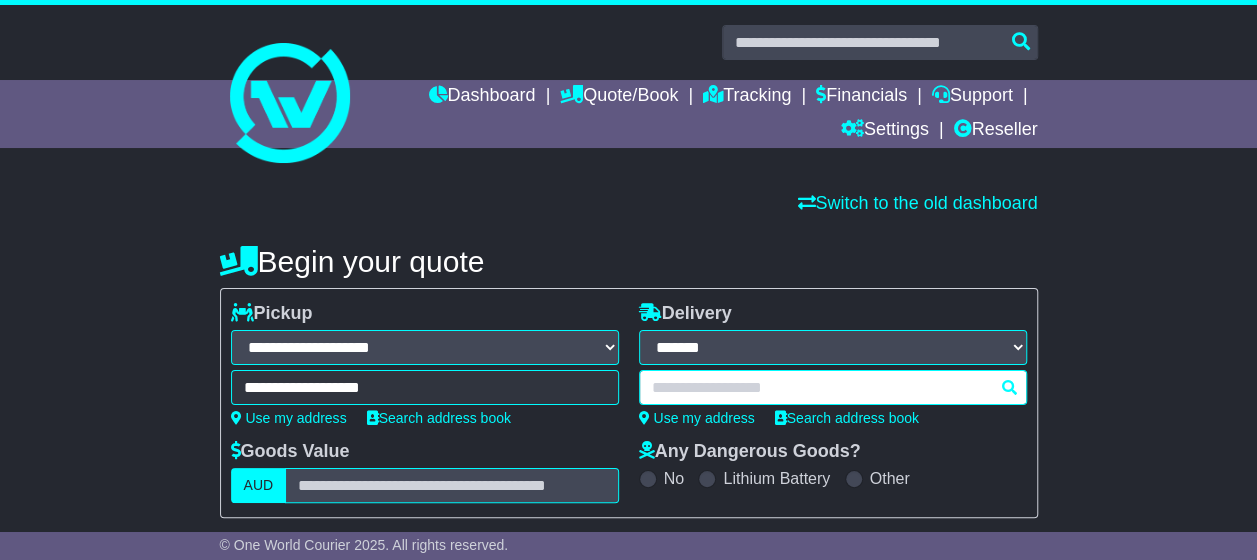click at bounding box center [833, 387] 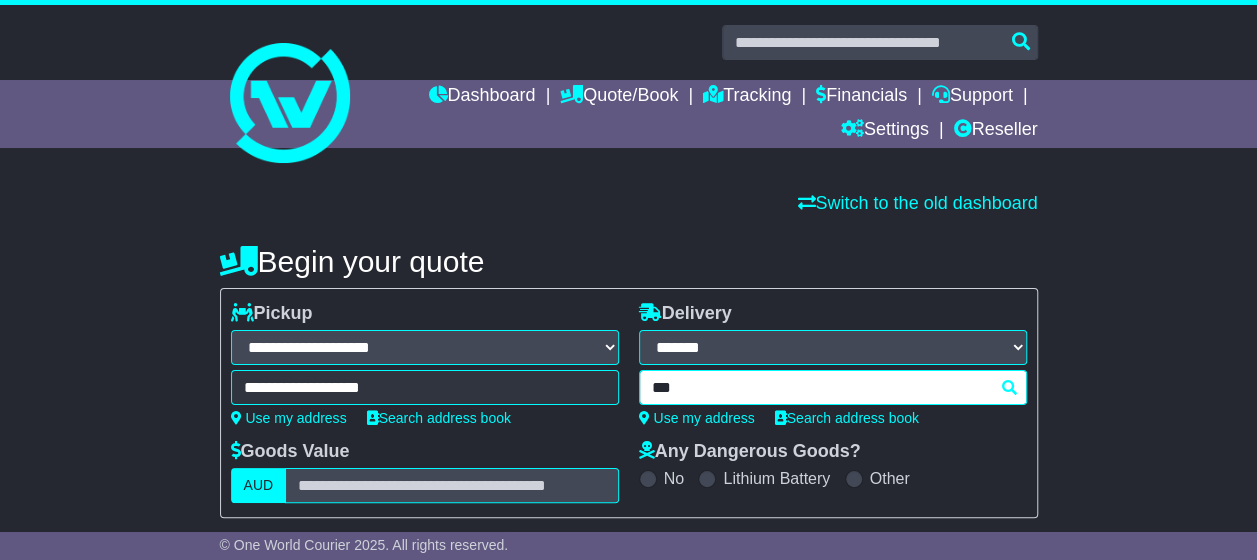 type on "****" 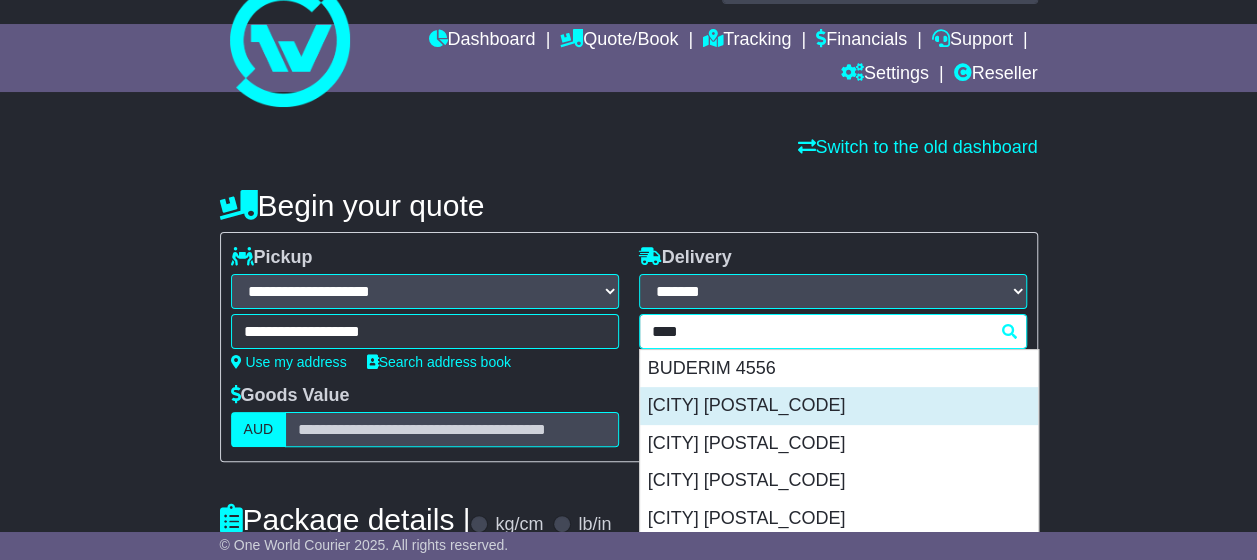 scroll, scrollTop: 100, scrollLeft: 0, axis: vertical 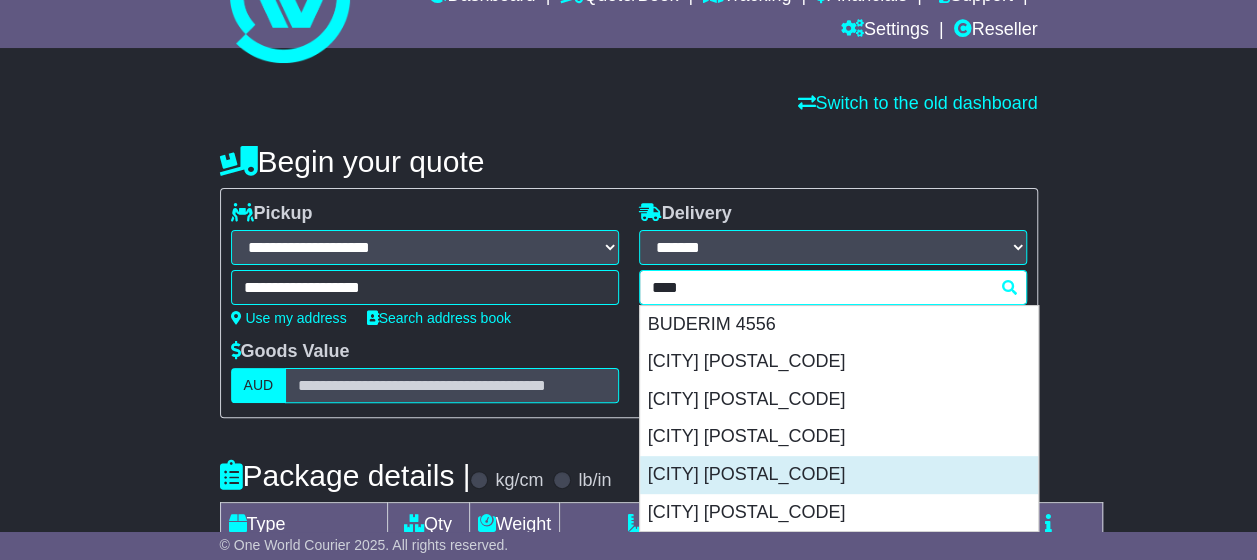 click on "[SUBURB] [POSTAL_CODE]" at bounding box center (839, 475) 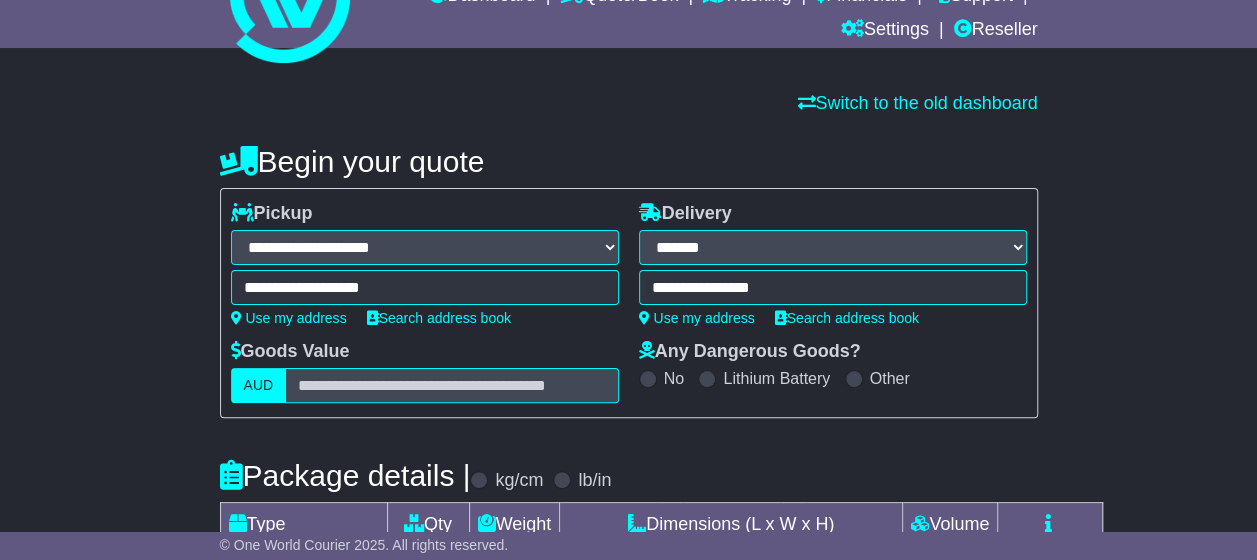 type on "**********" 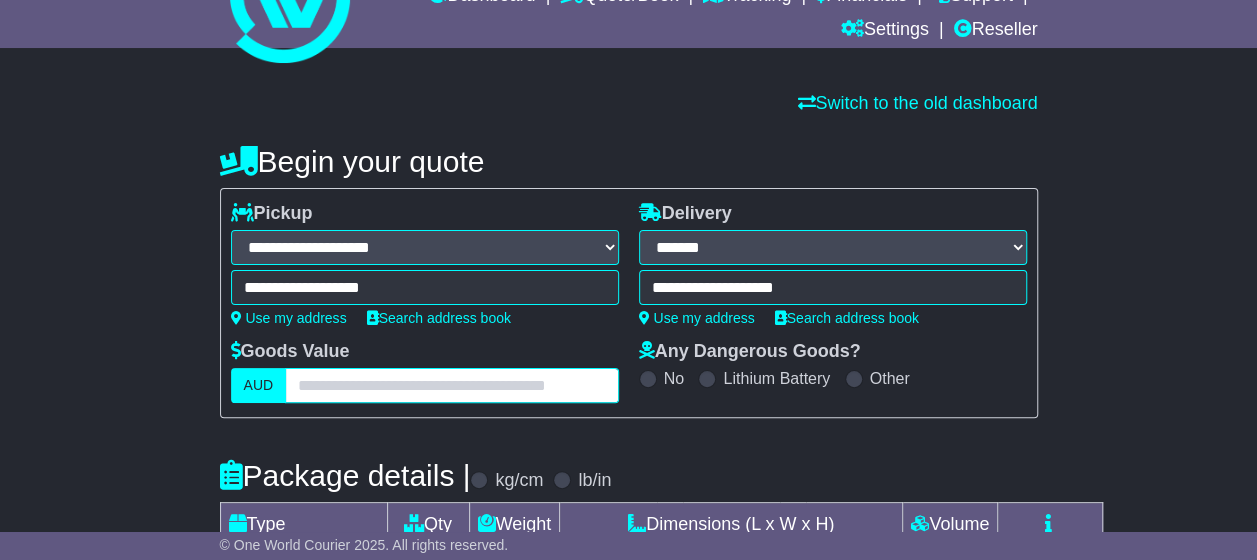 click at bounding box center (451, 385) 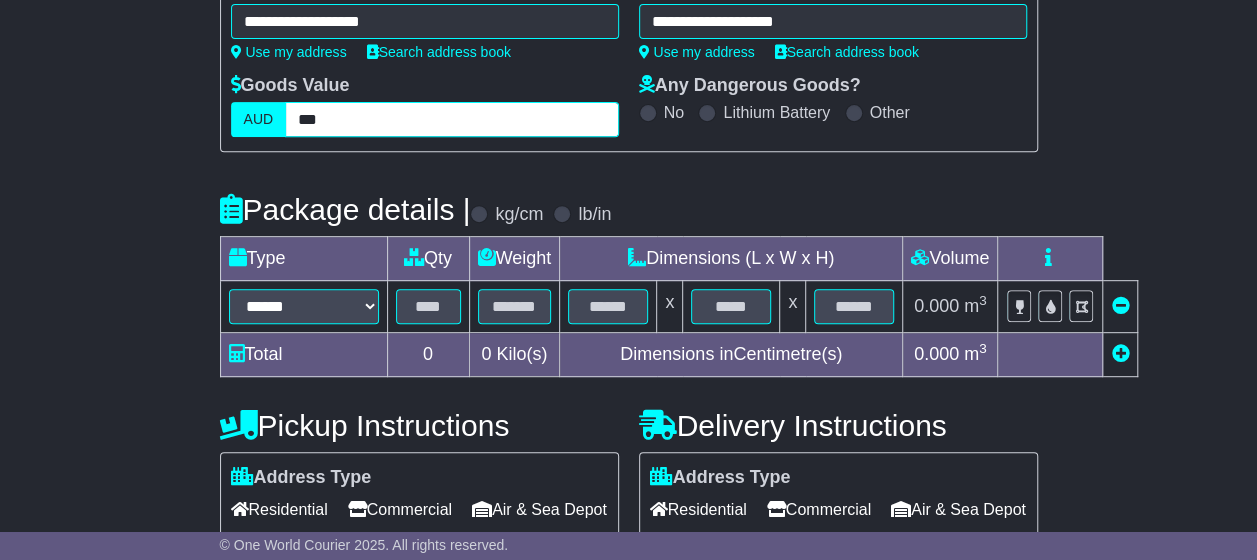 scroll, scrollTop: 400, scrollLeft: 0, axis: vertical 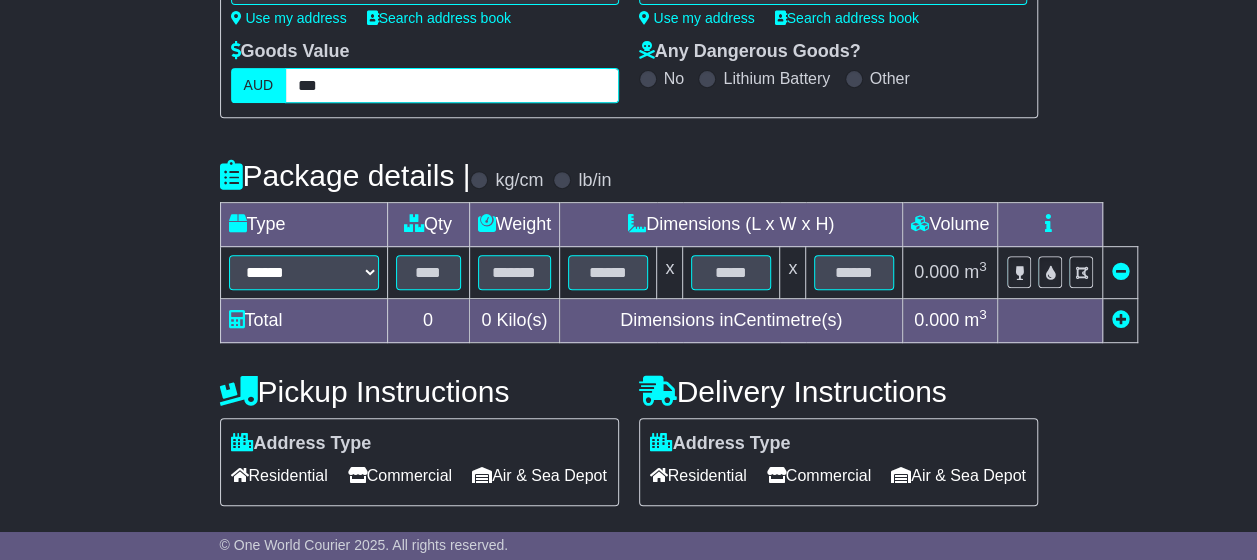 type on "***" 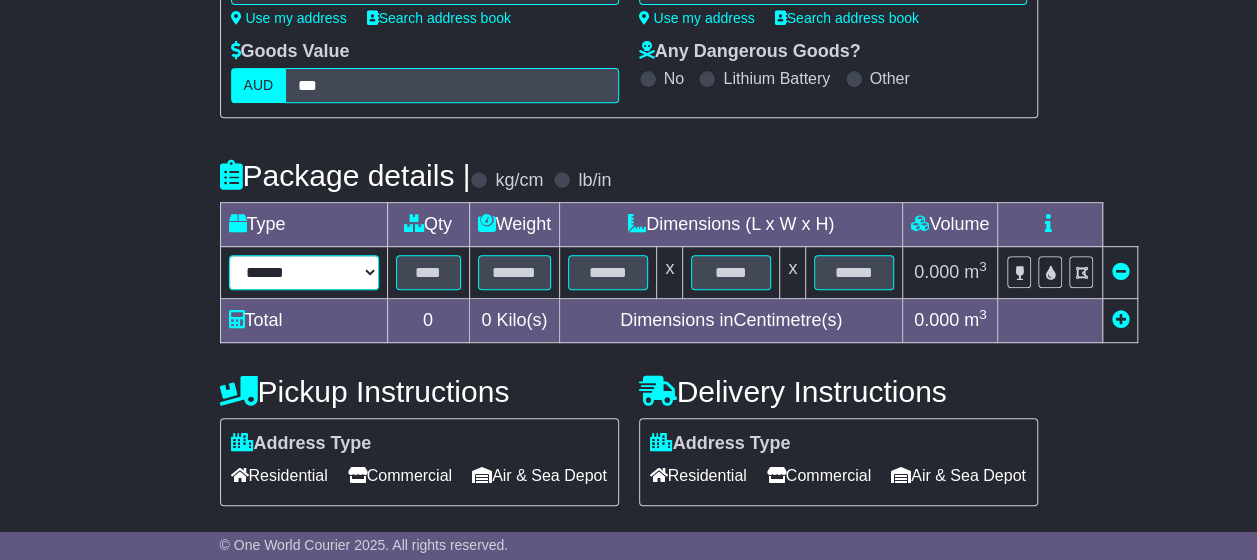 click on "****** ****** *** ******** ***** **** **** ****** *** *******" at bounding box center [304, 272] 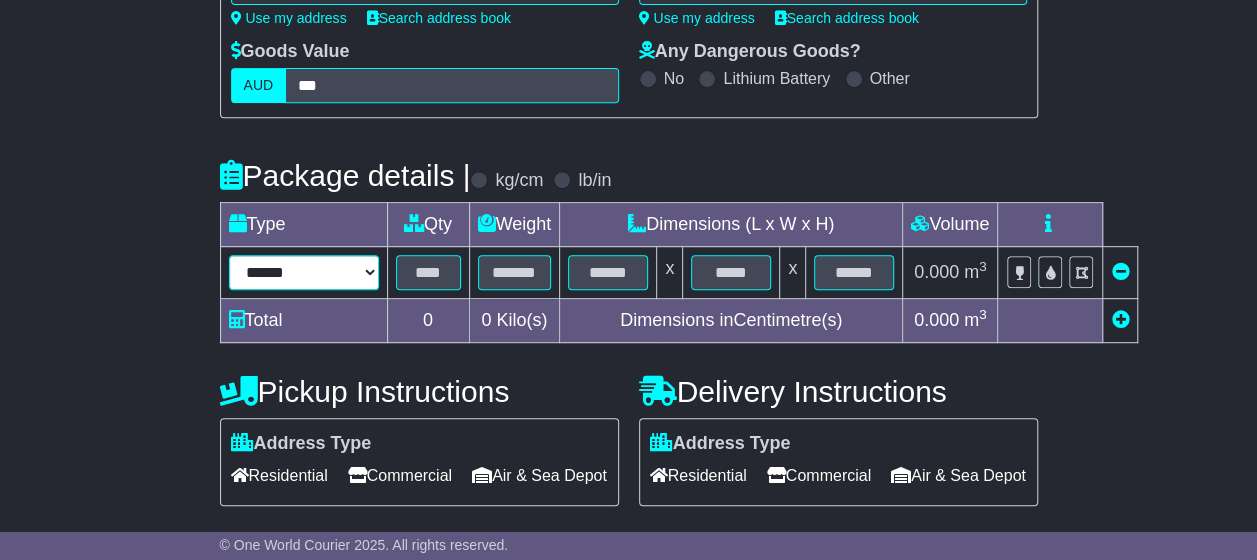 select on "*****" 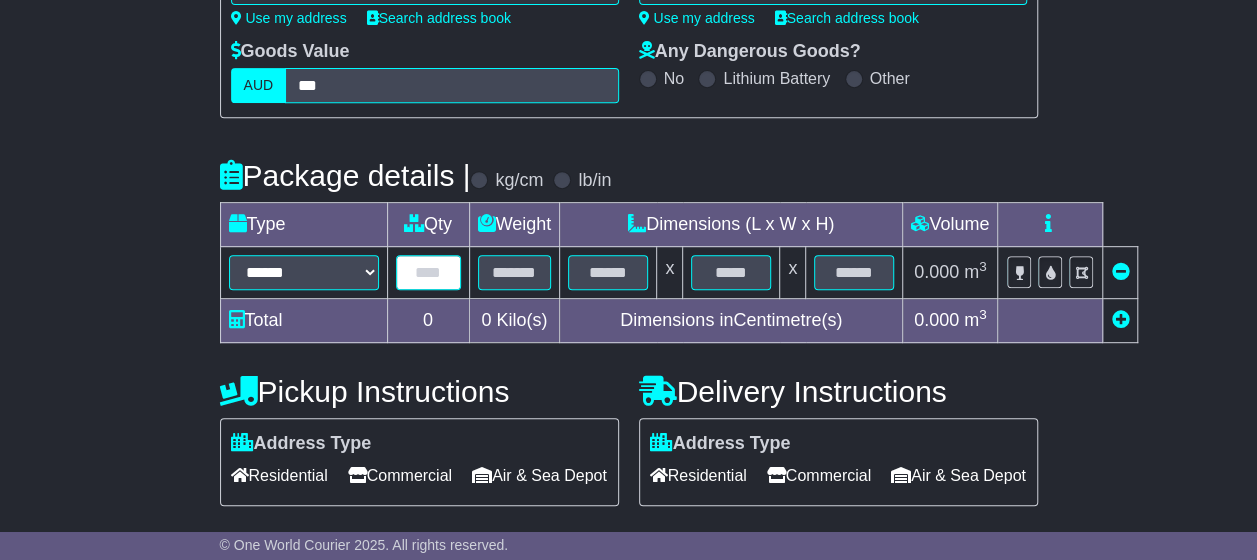 click at bounding box center [428, 272] 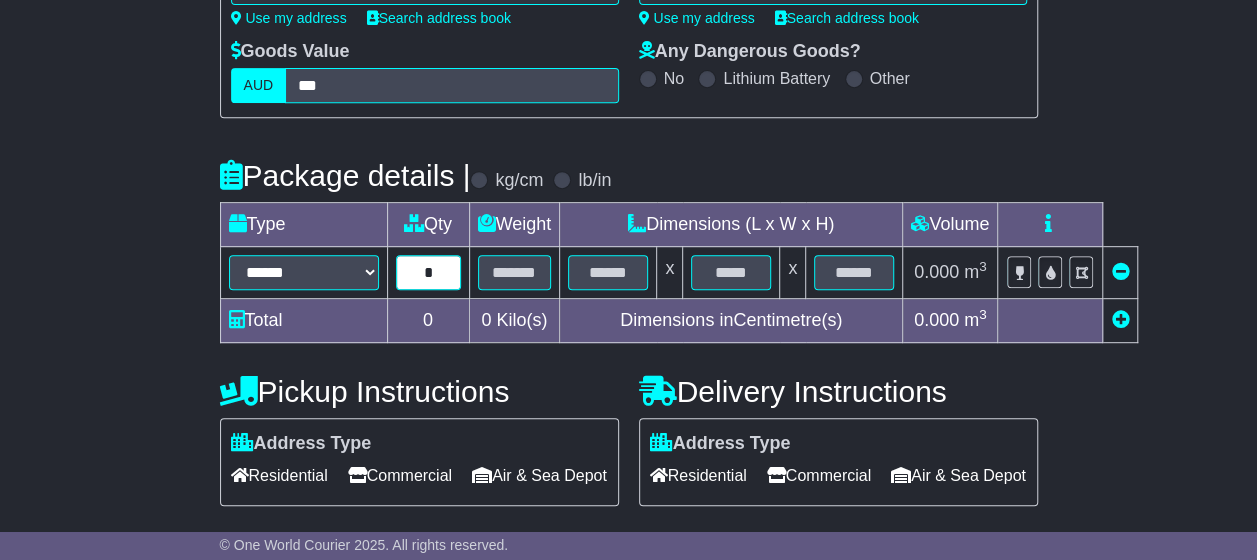 type on "*" 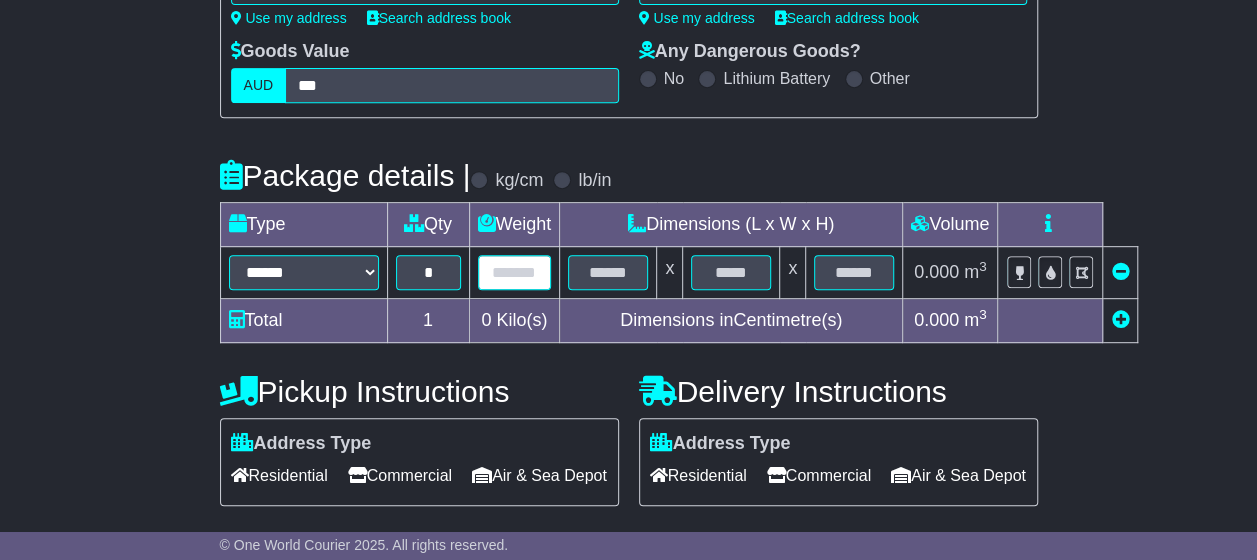 click at bounding box center [515, 272] 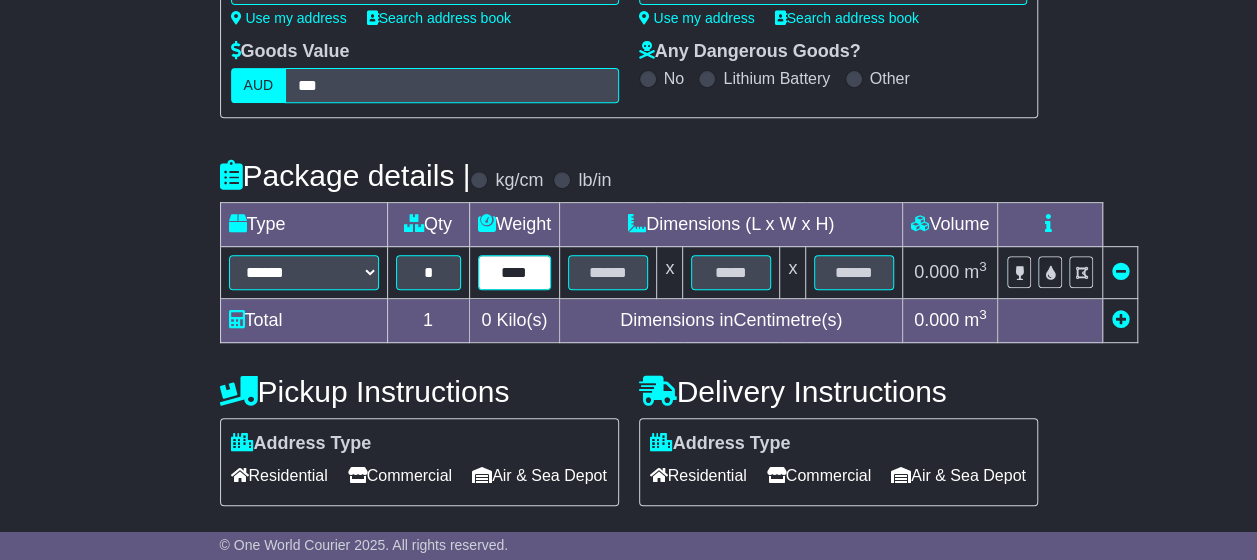type on "****" 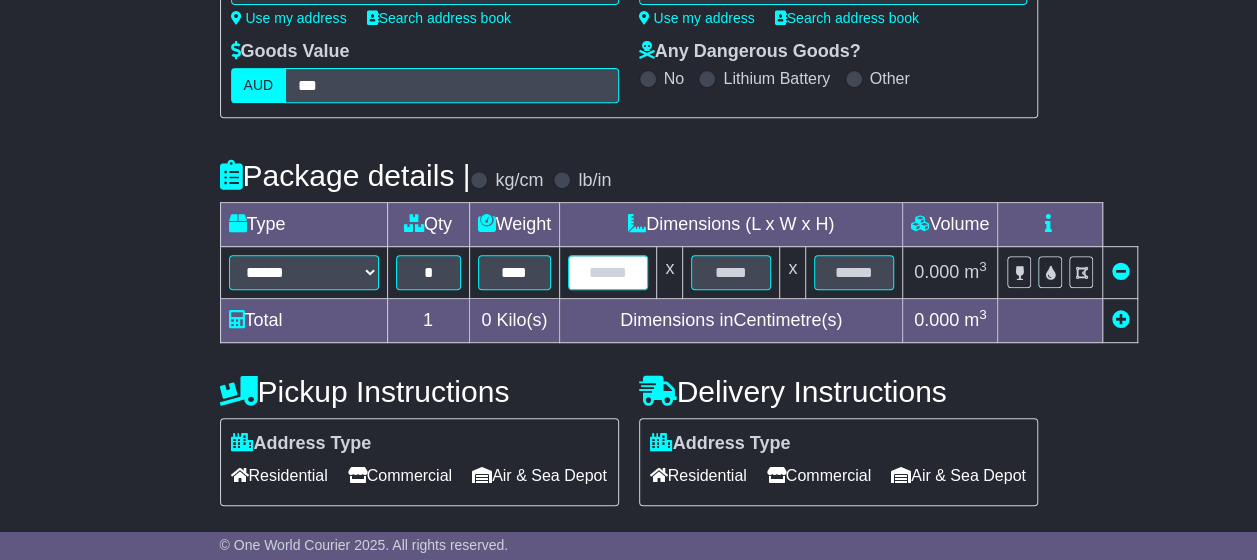 click at bounding box center [608, 272] 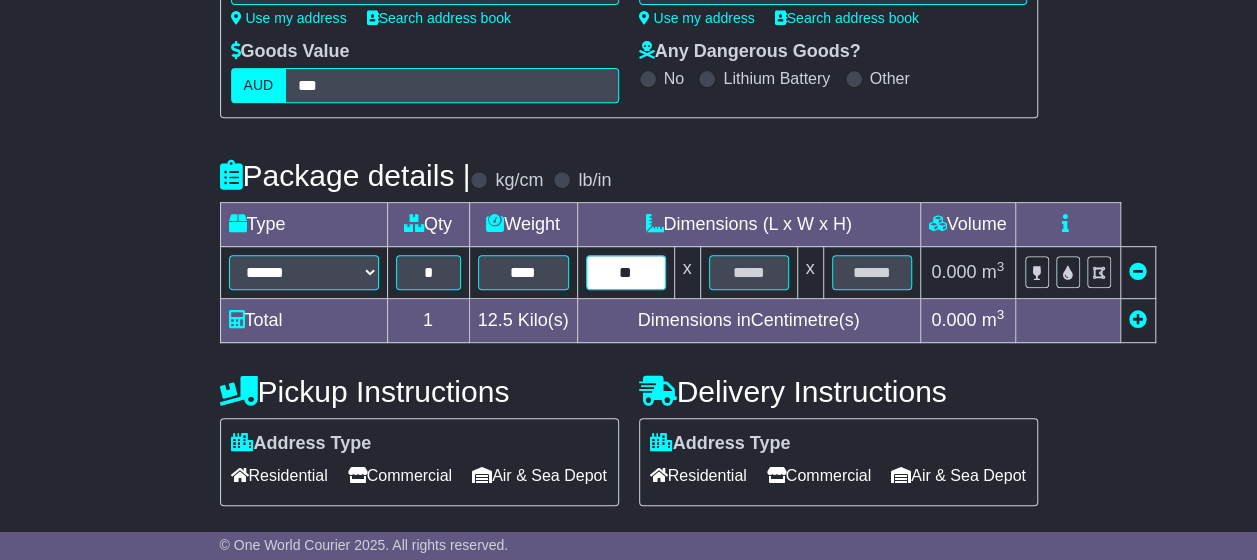 type on "**" 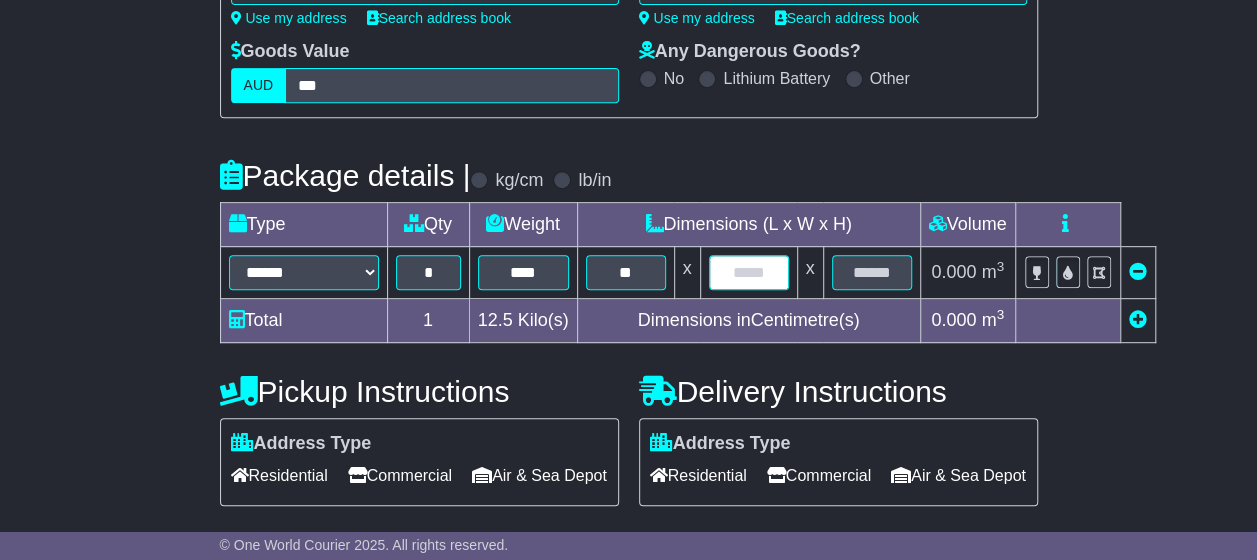 click at bounding box center (749, 272) 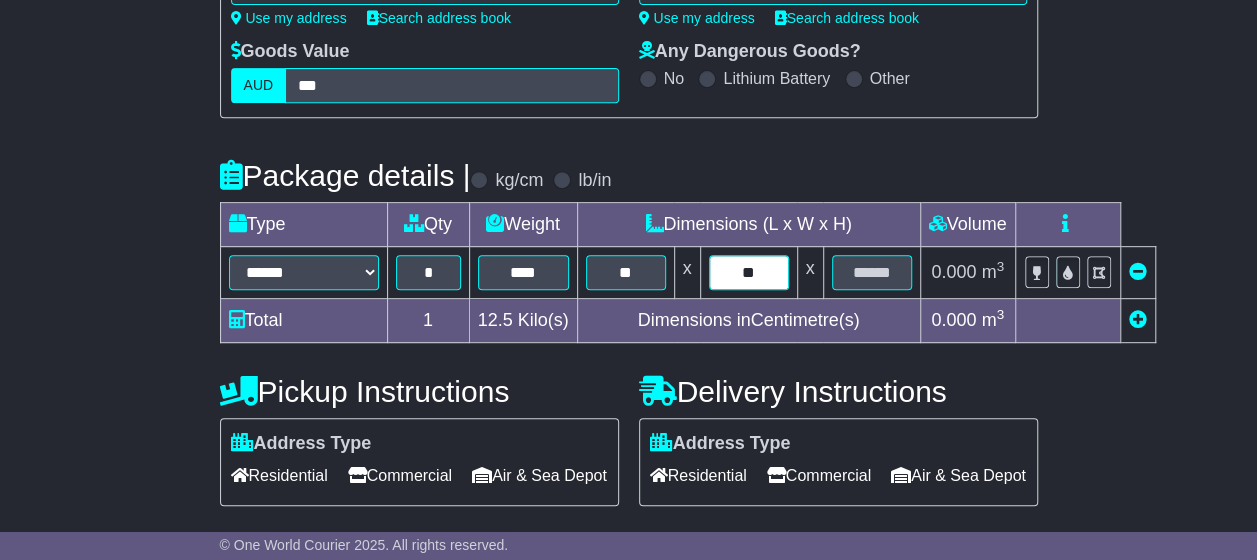 type on "**" 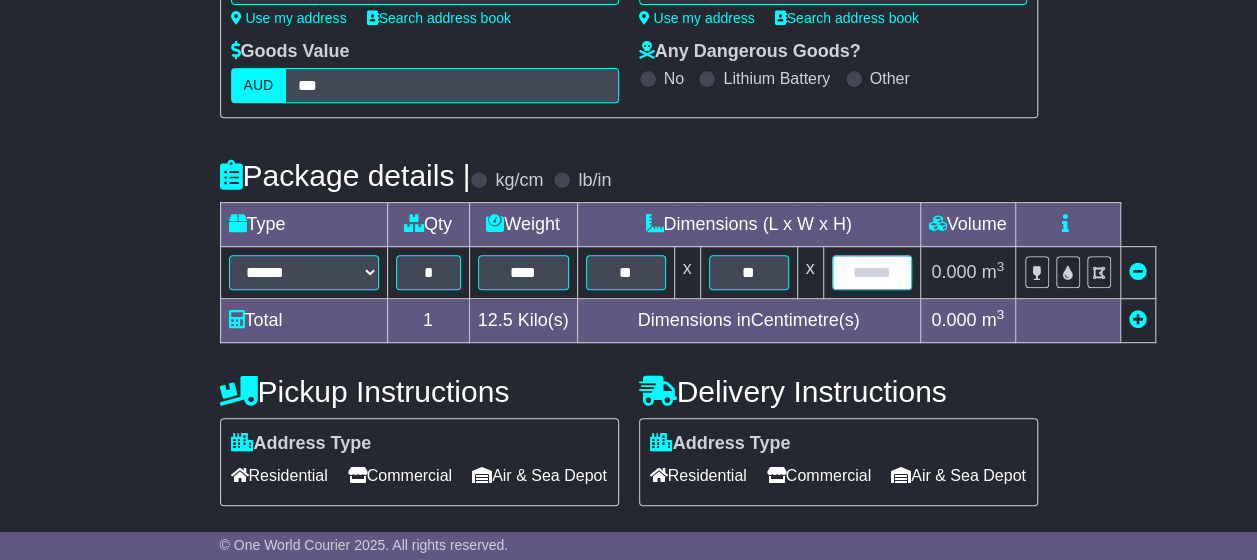 click at bounding box center [872, 272] 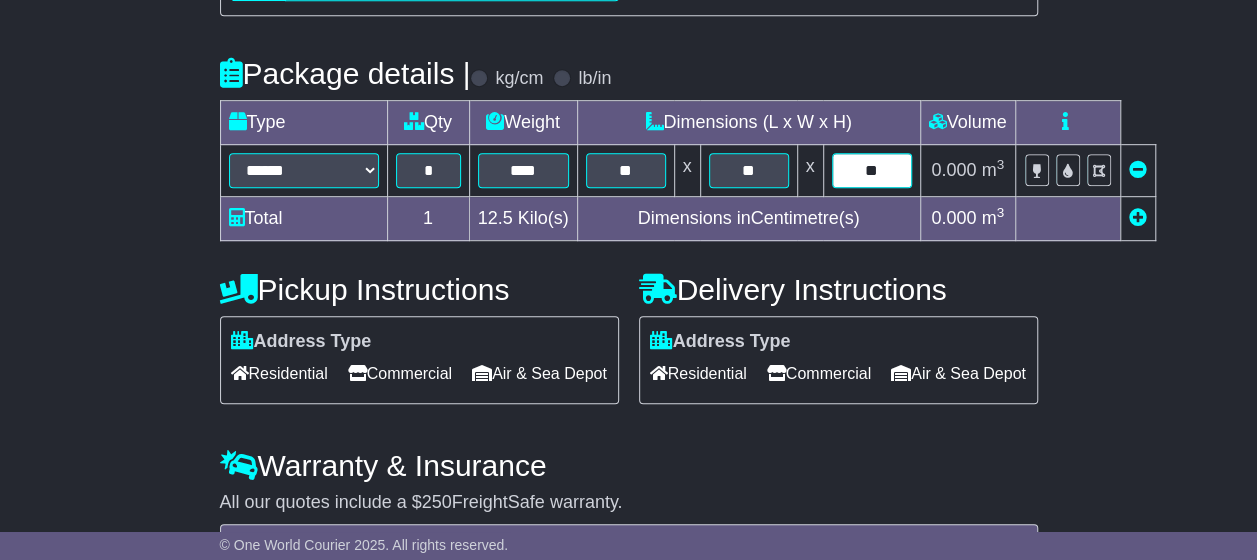 scroll, scrollTop: 600, scrollLeft: 0, axis: vertical 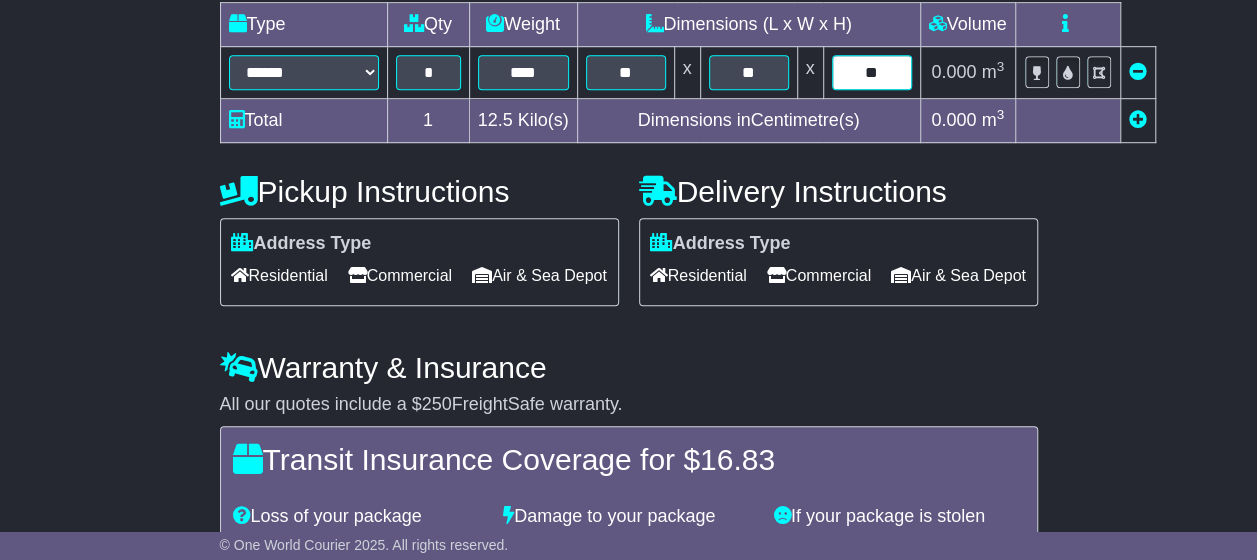 type on "**" 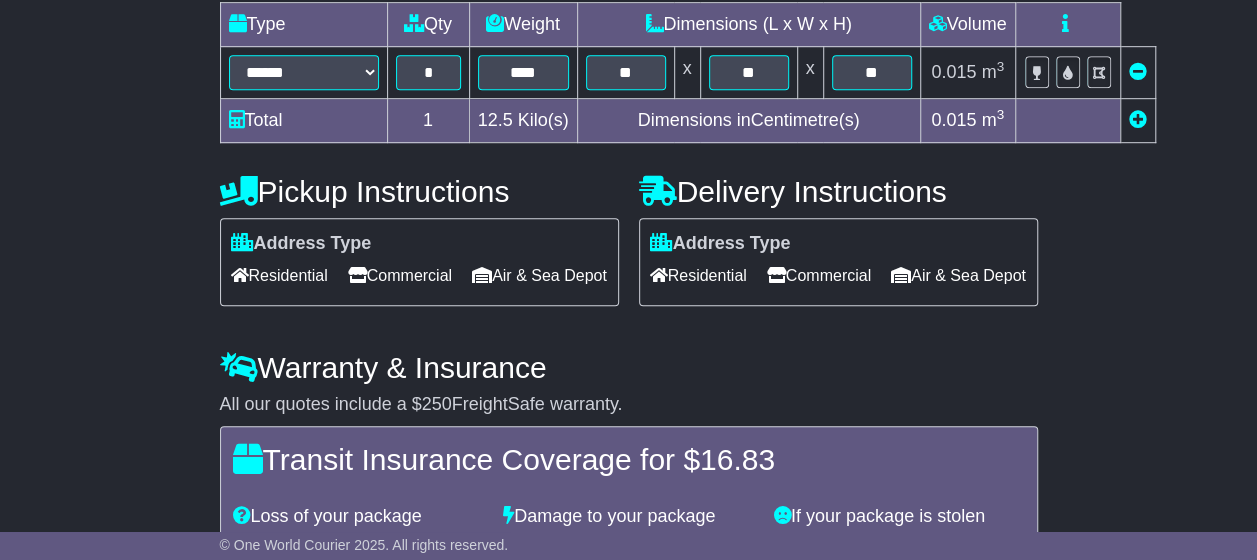 click on "Commercial" at bounding box center (400, 275) 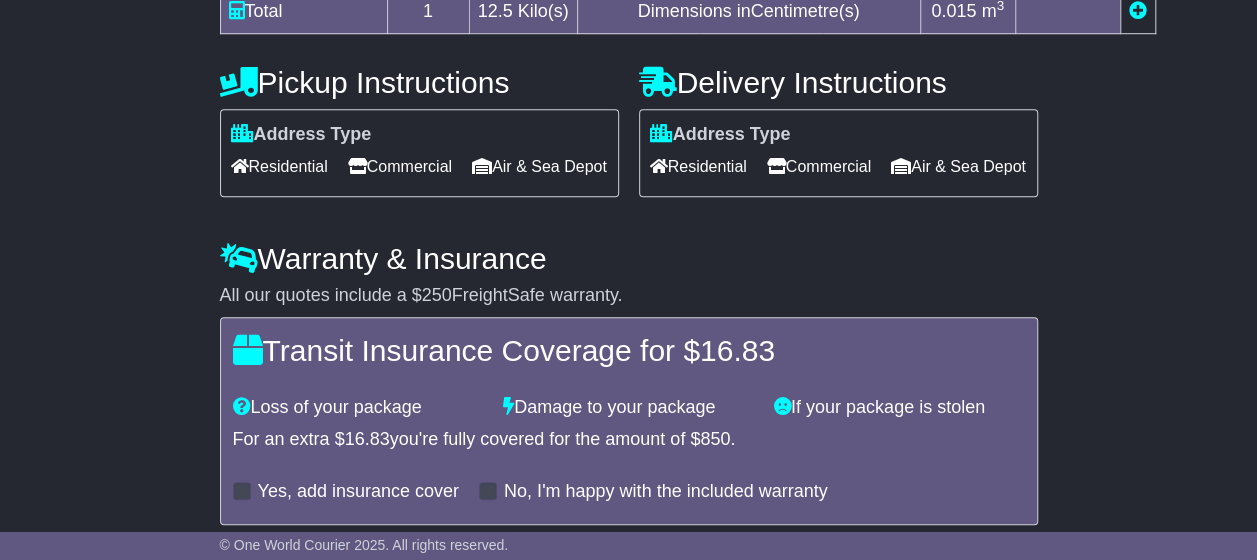 scroll, scrollTop: 817, scrollLeft: 0, axis: vertical 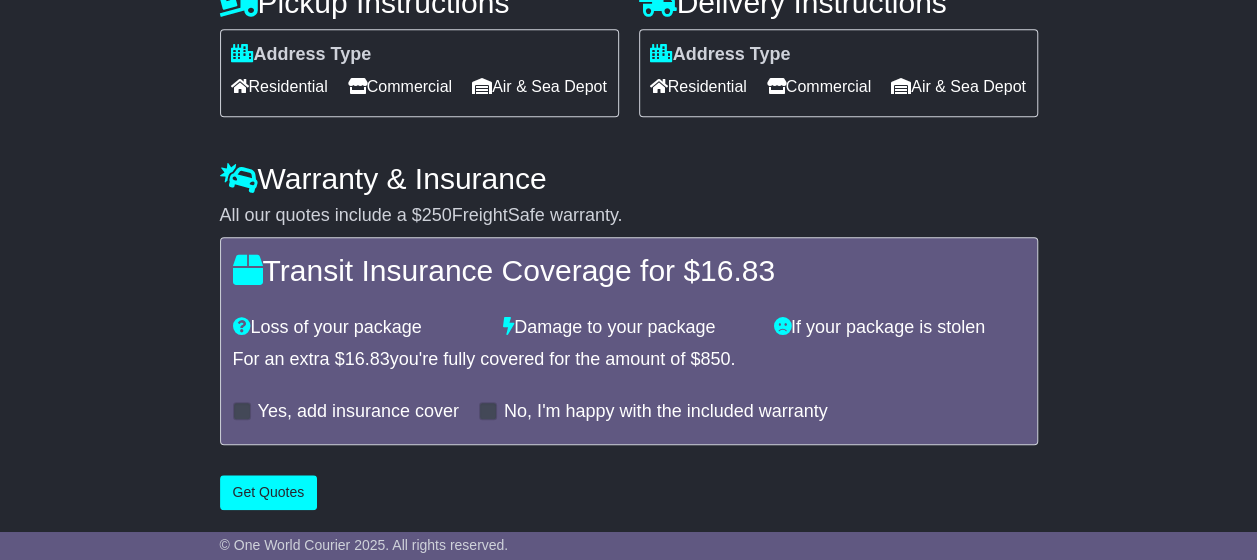 click at bounding box center (242, 411) 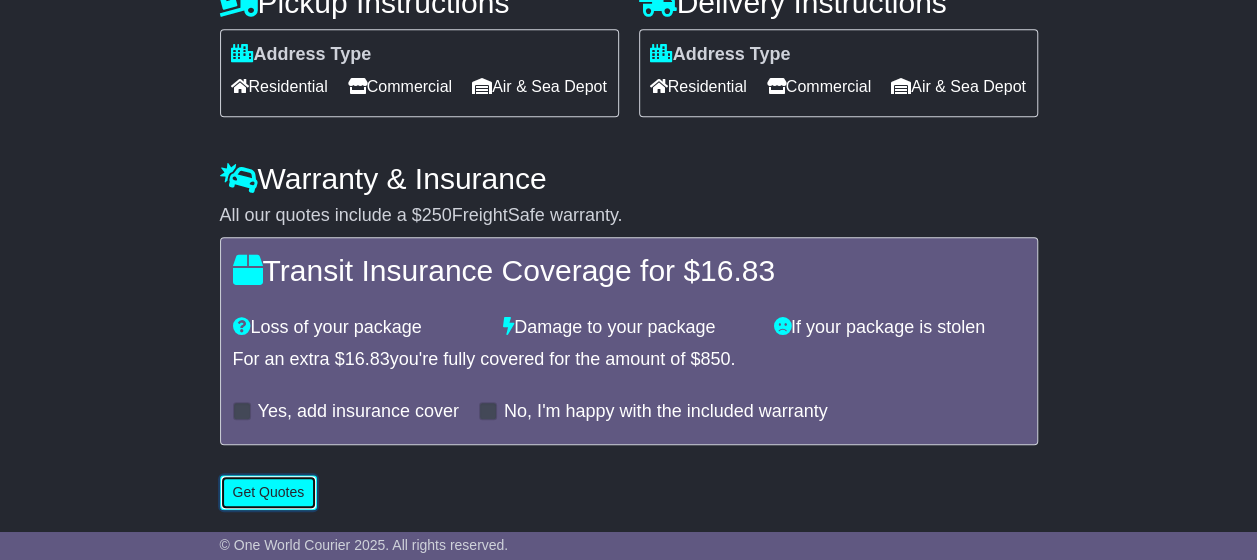 click on "Get Quotes" at bounding box center (269, 492) 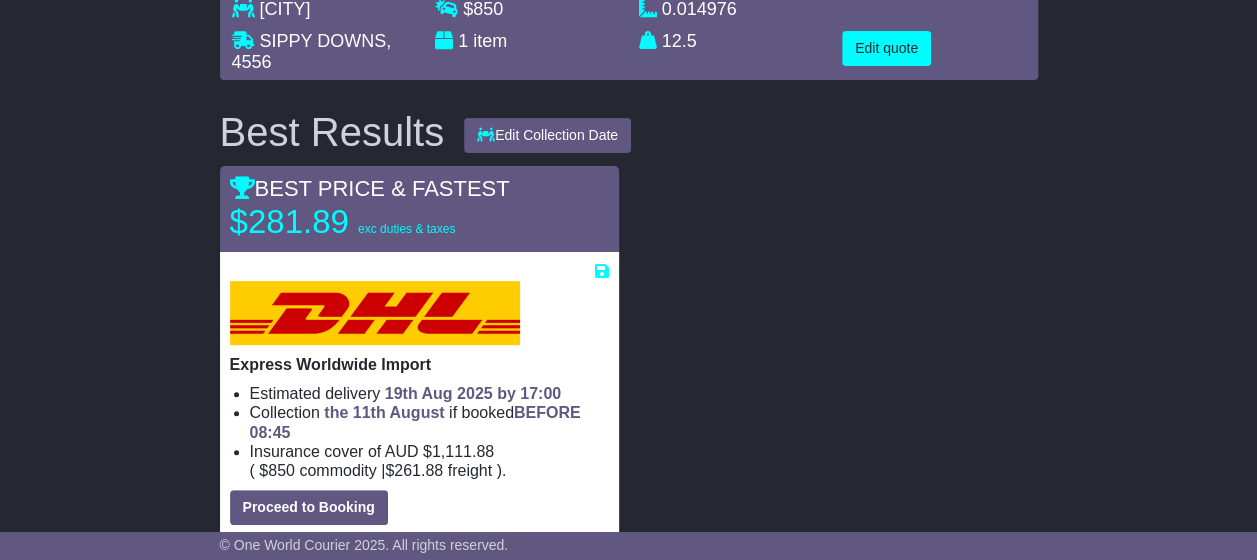 scroll, scrollTop: 0, scrollLeft: 0, axis: both 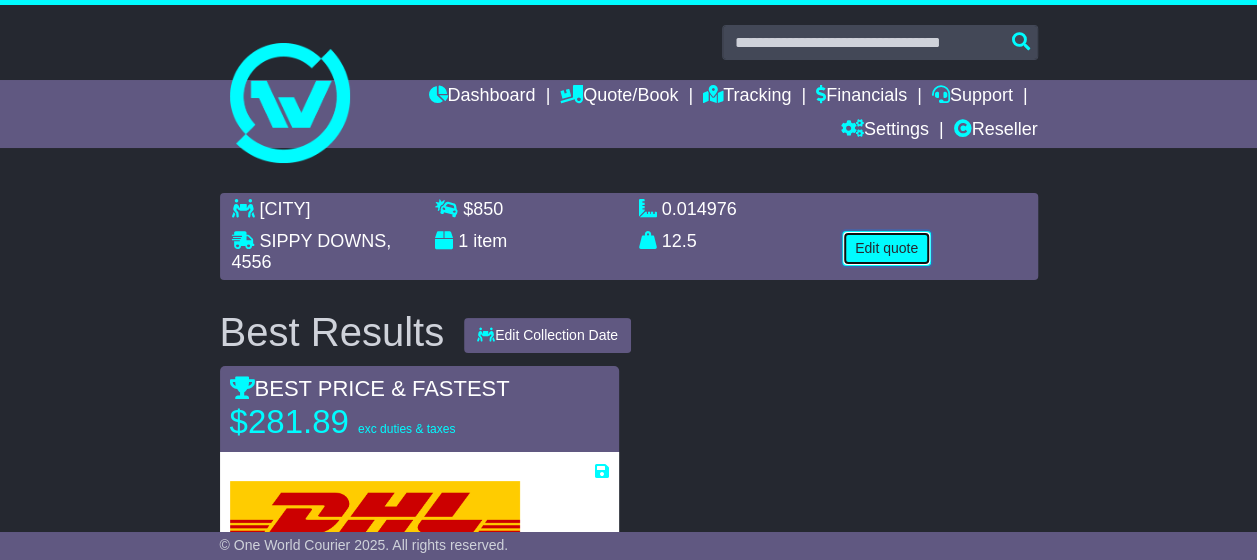 click on "Edit quote" at bounding box center [886, 248] 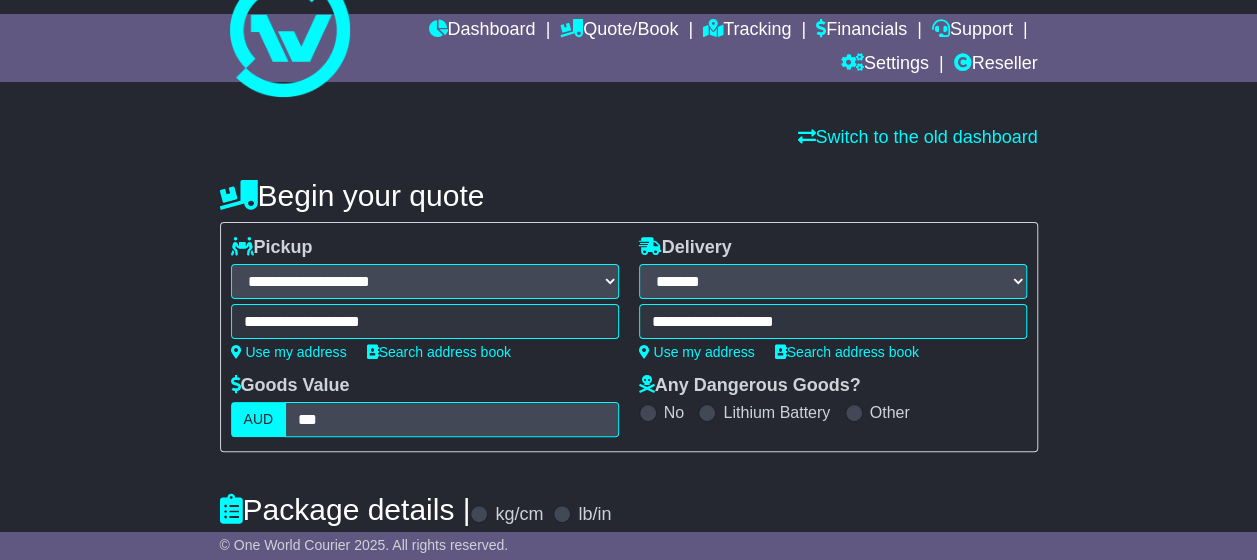 scroll, scrollTop: 0, scrollLeft: 0, axis: both 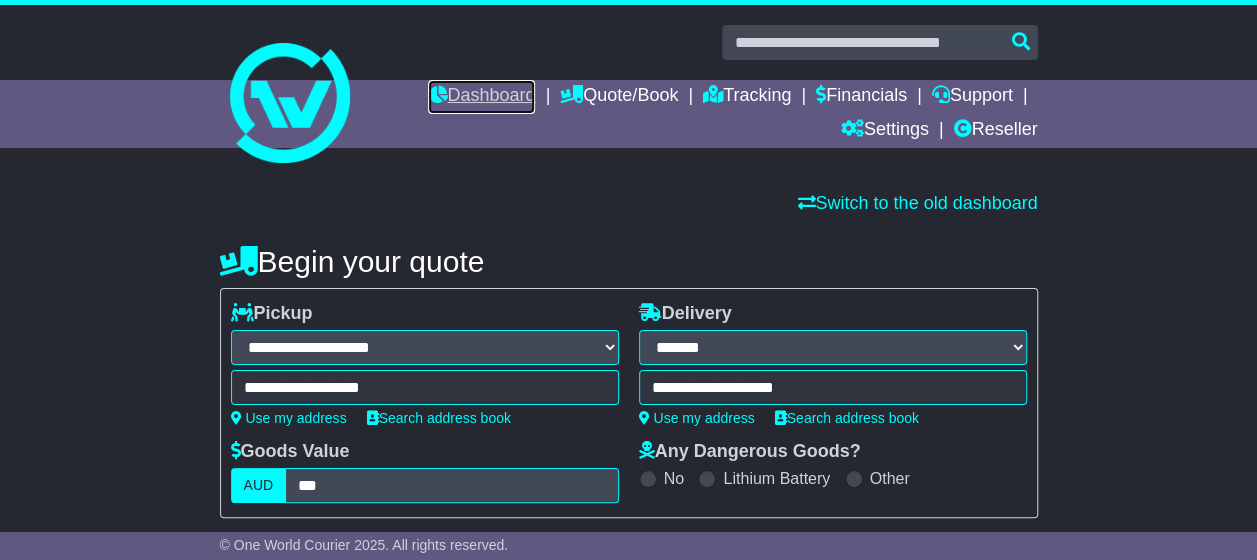 click on "Dashboard" at bounding box center [481, 97] 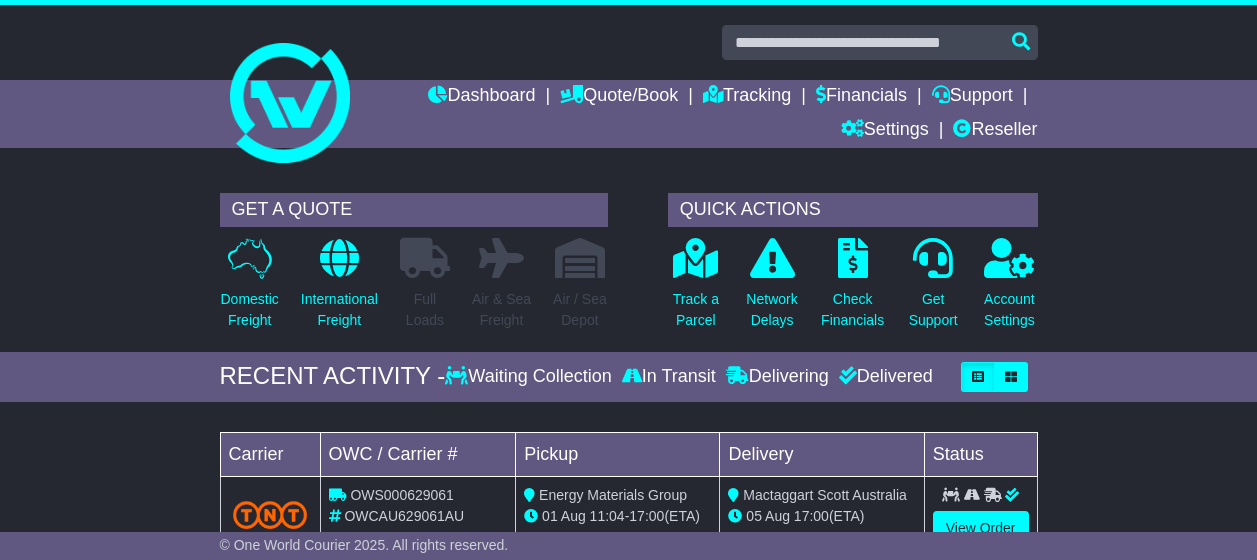 scroll, scrollTop: 0, scrollLeft: 0, axis: both 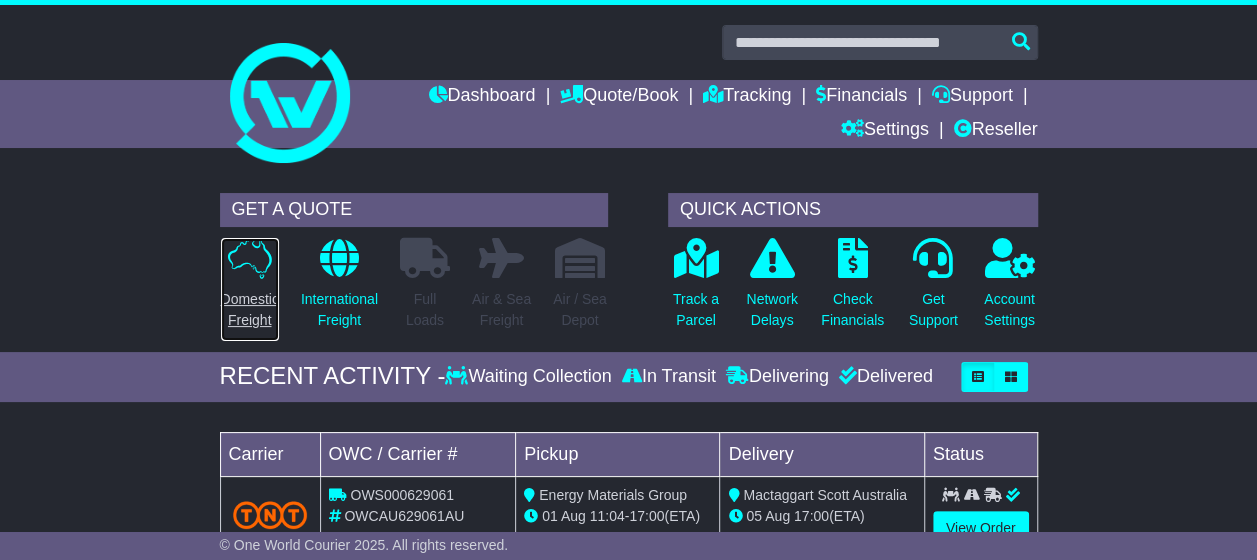 click on "Domestic Freight" at bounding box center [250, 310] 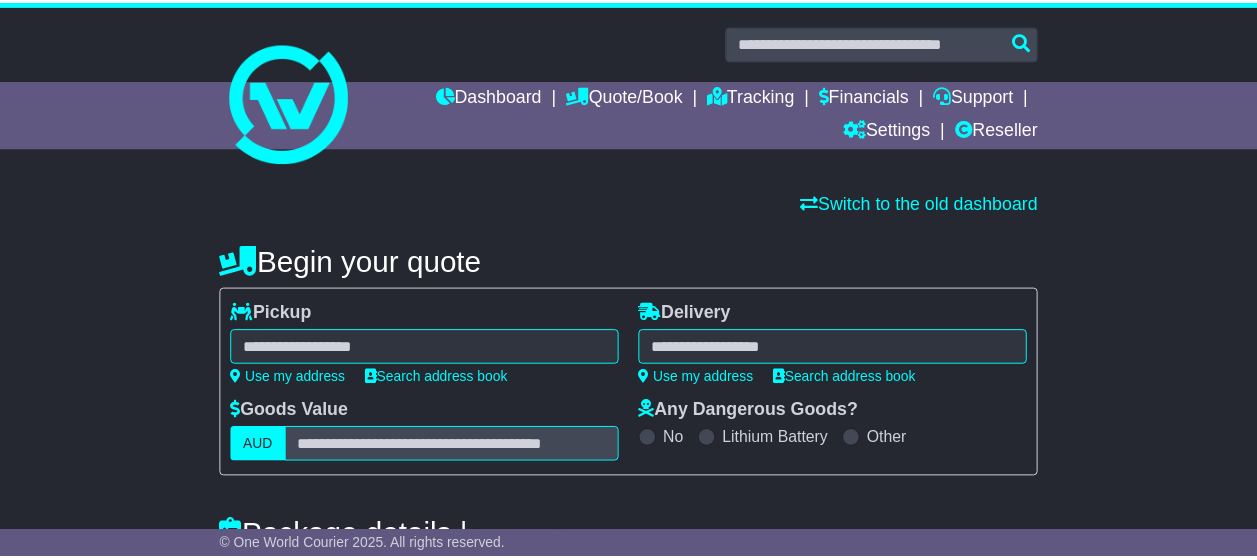 scroll, scrollTop: 0, scrollLeft: 0, axis: both 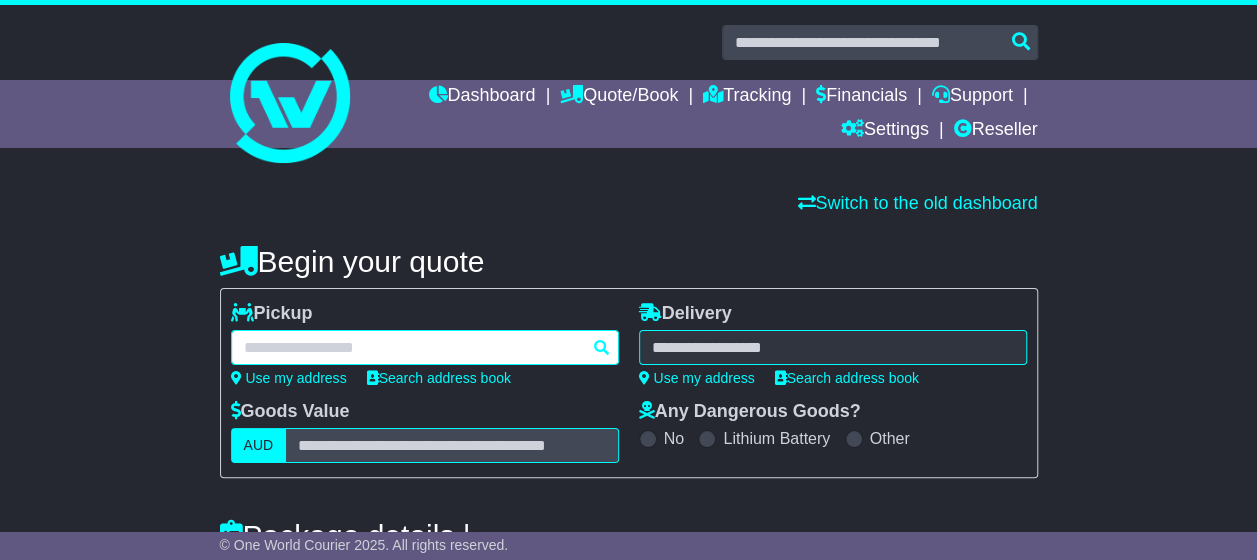 click at bounding box center [425, 347] 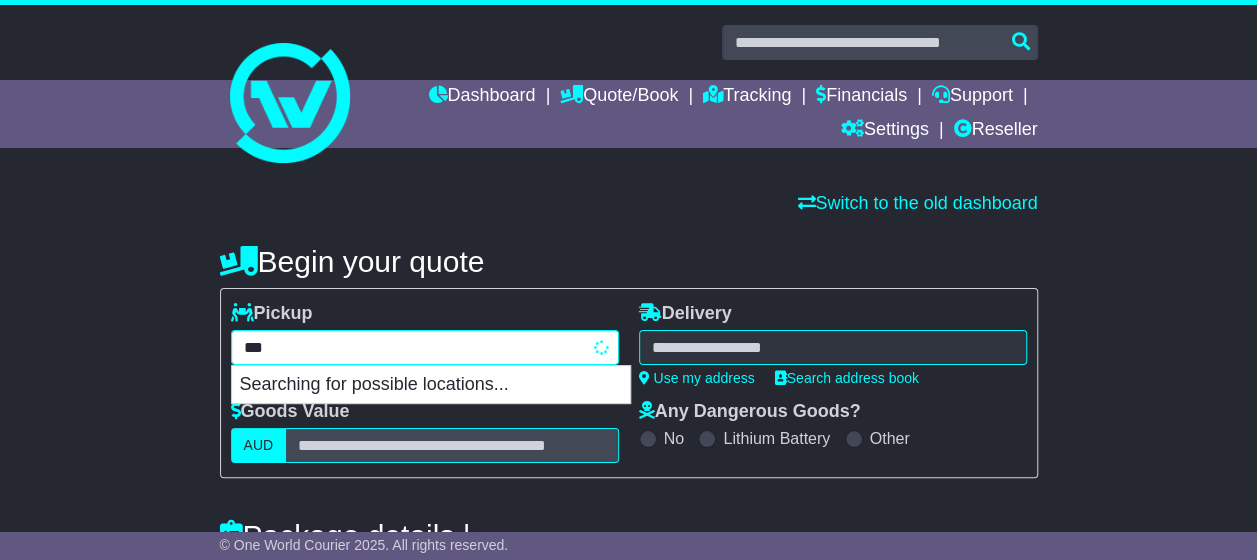 type on "****" 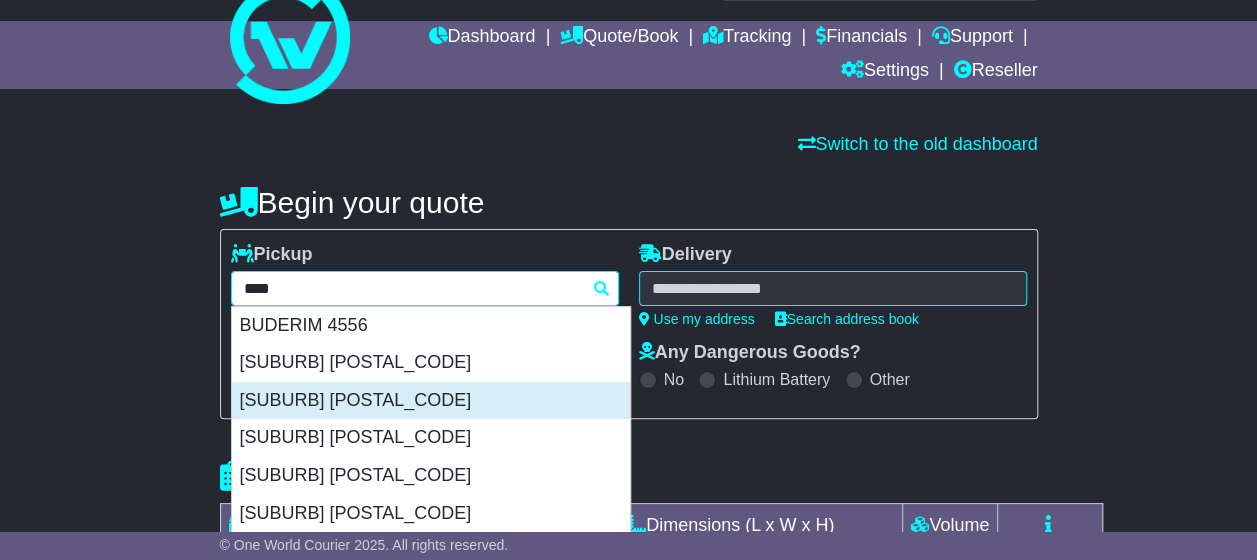 scroll, scrollTop: 100, scrollLeft: 0, axis: vertical 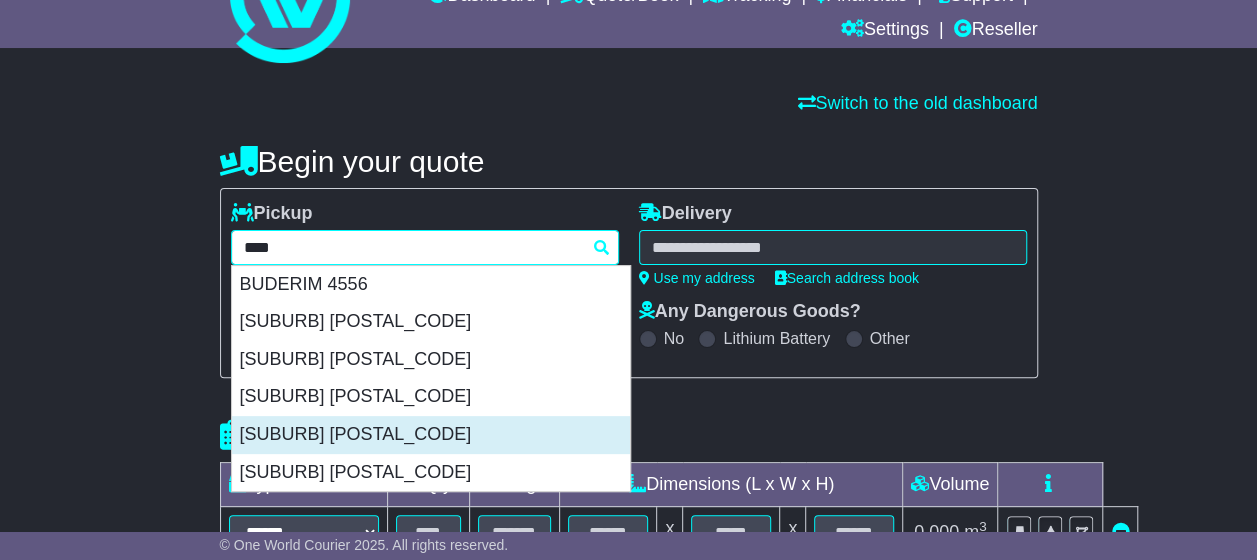 click on "[SUBURB] [POSTAL_CODE]" at bounding box center [431, 435] 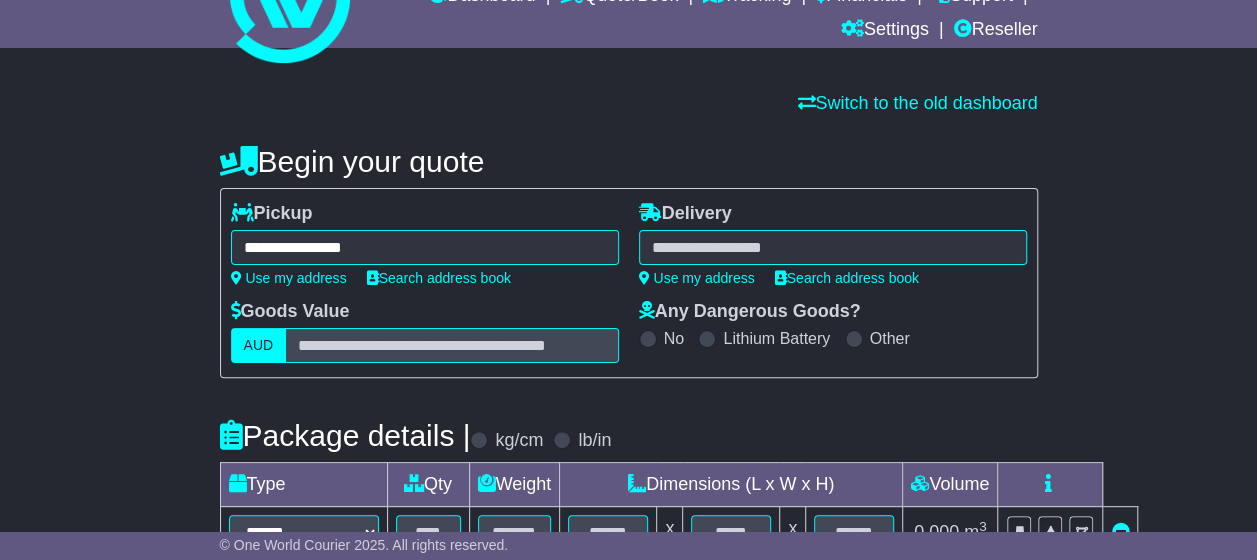 type on "**********" 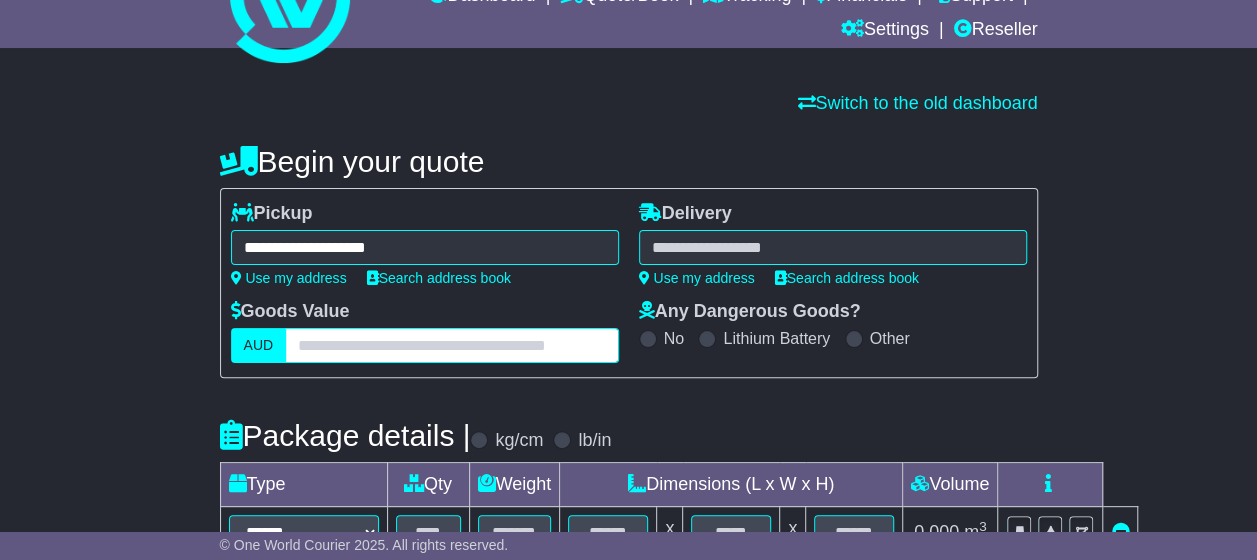 click at bounding box center (451, 345) 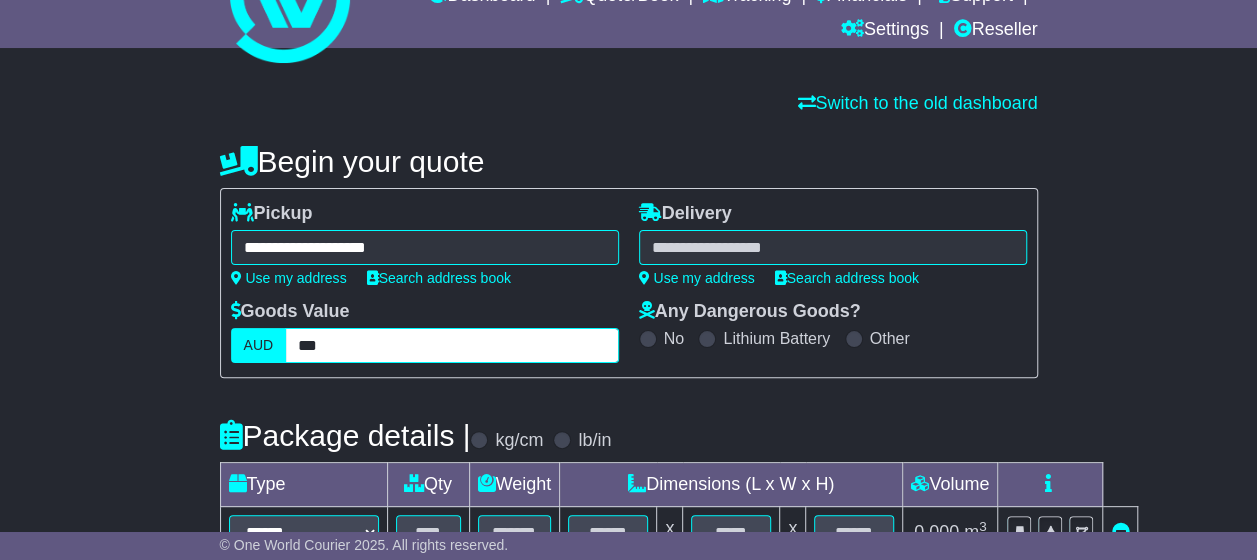 type on "***" 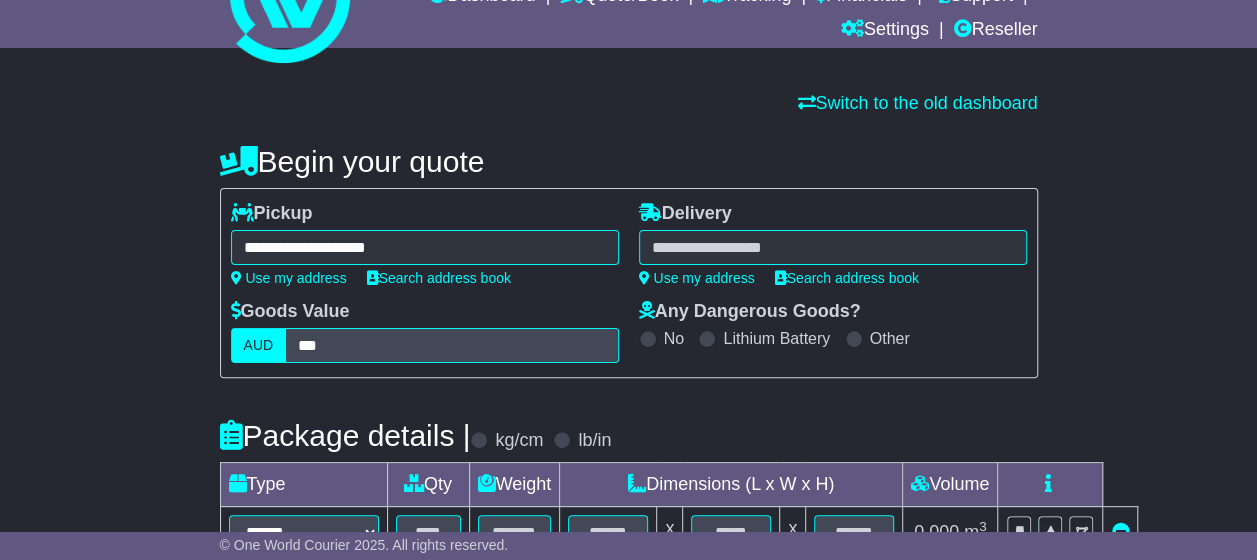 click at bounding box center (833, 247) 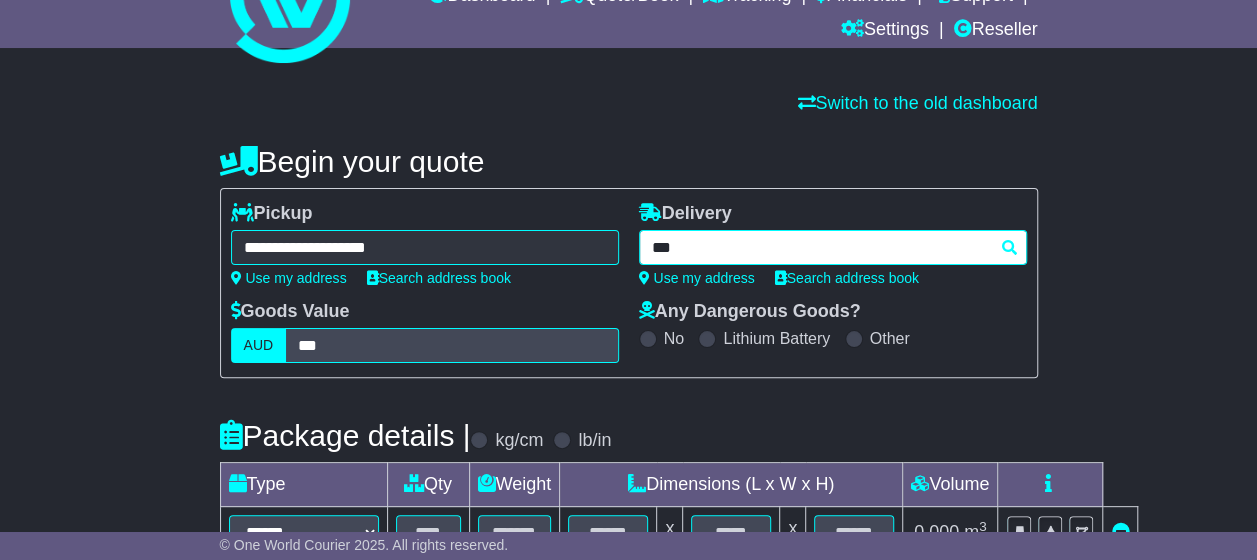 type on "****" 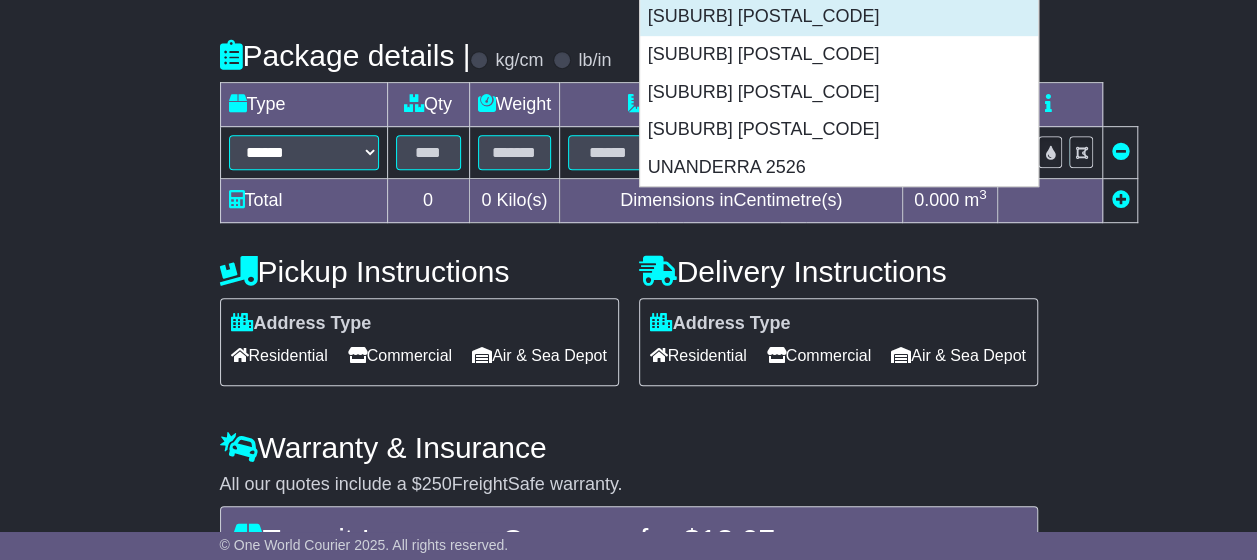 scroll, scrollTop: 500, scrollLeft: 0, axis: vertical 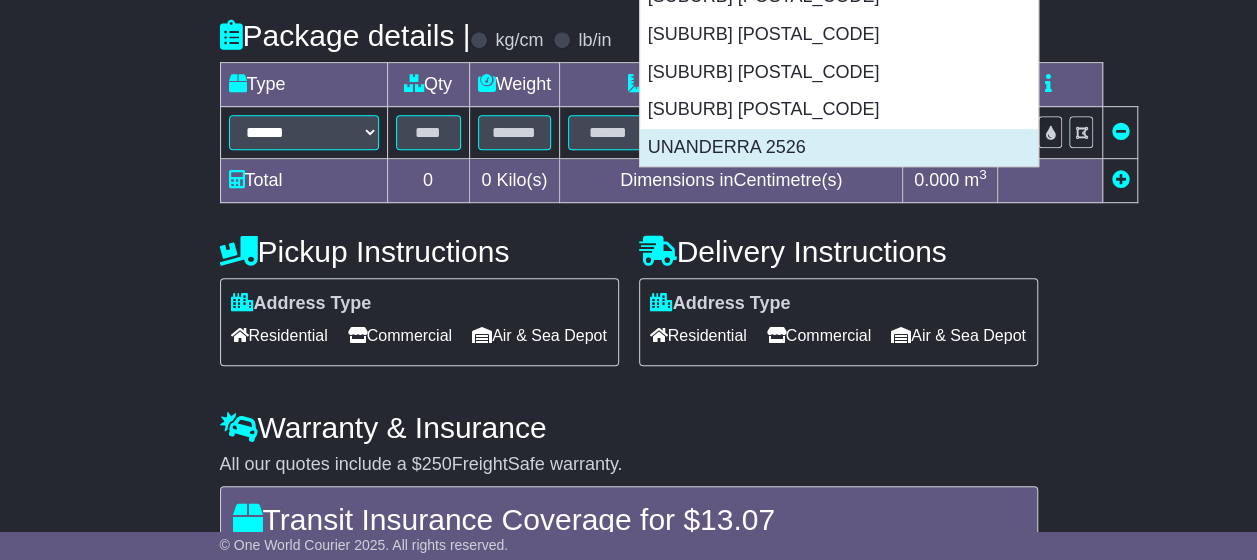 click on "UNANDERRA 2526" at bounding box center [839, 148] 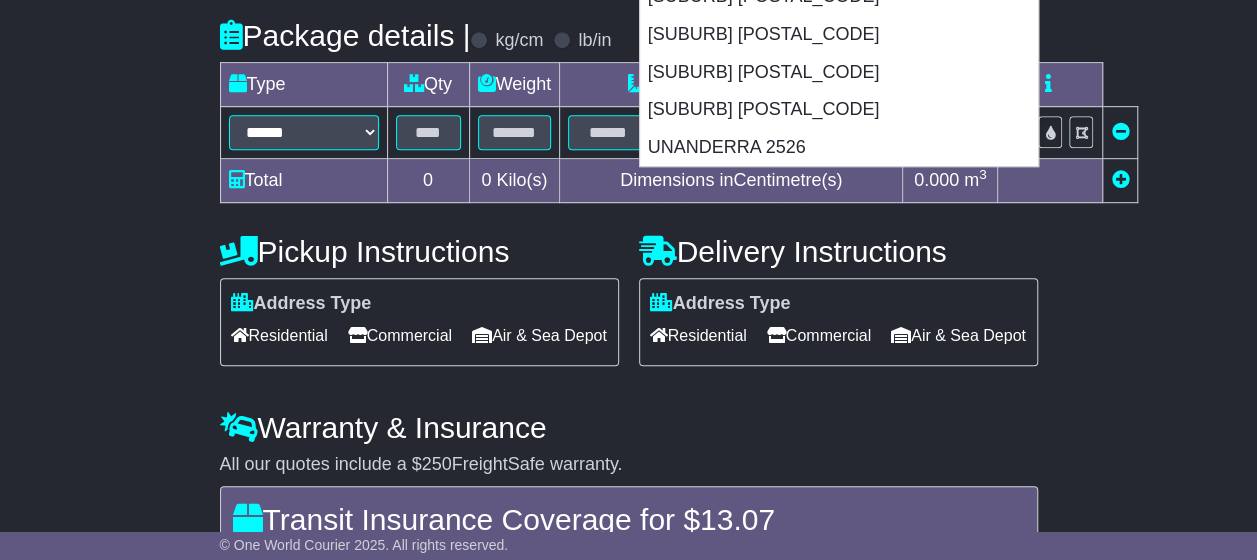 type on "**********" 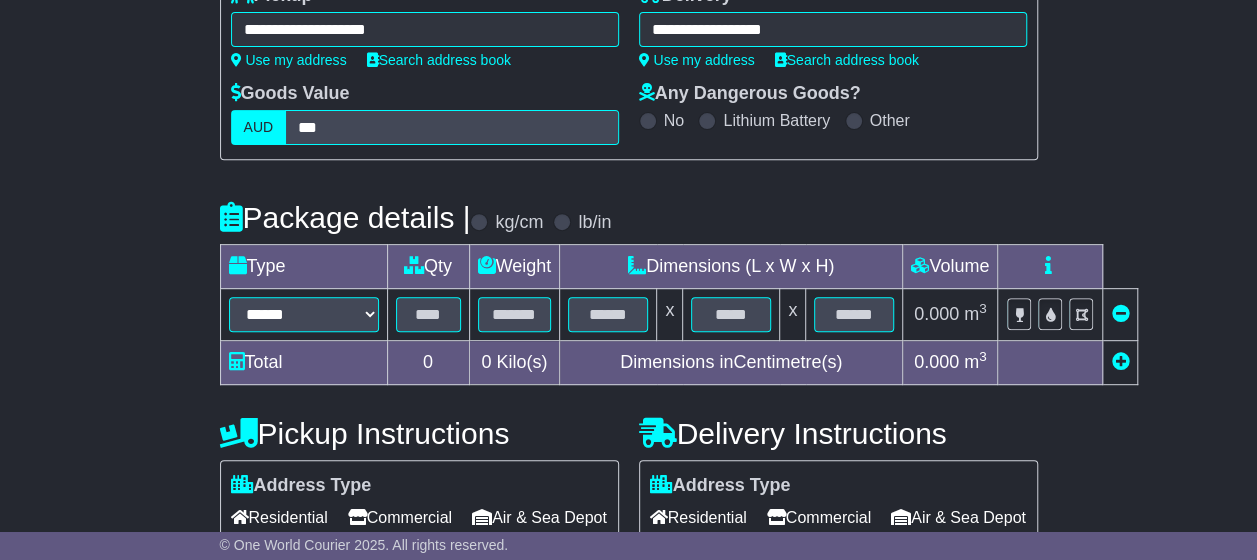 scroll, scrollTop: 300, scrollLeft: 0, axis: vertical 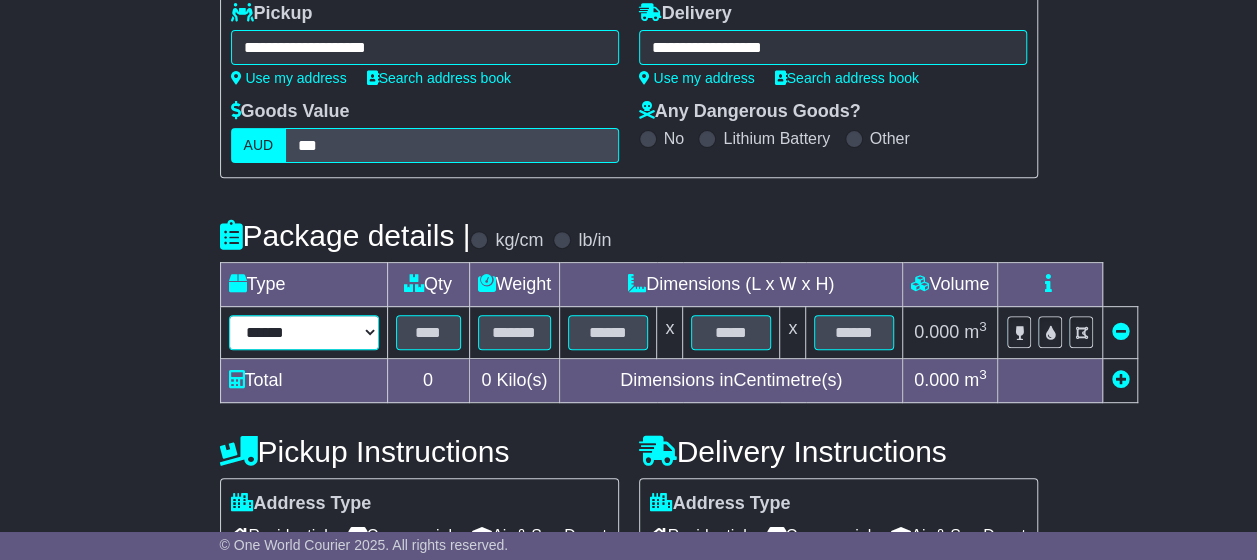 click on "****** ****** *** ******** ***** **** **** ****** *** *******" at bounding box center [304, 332] 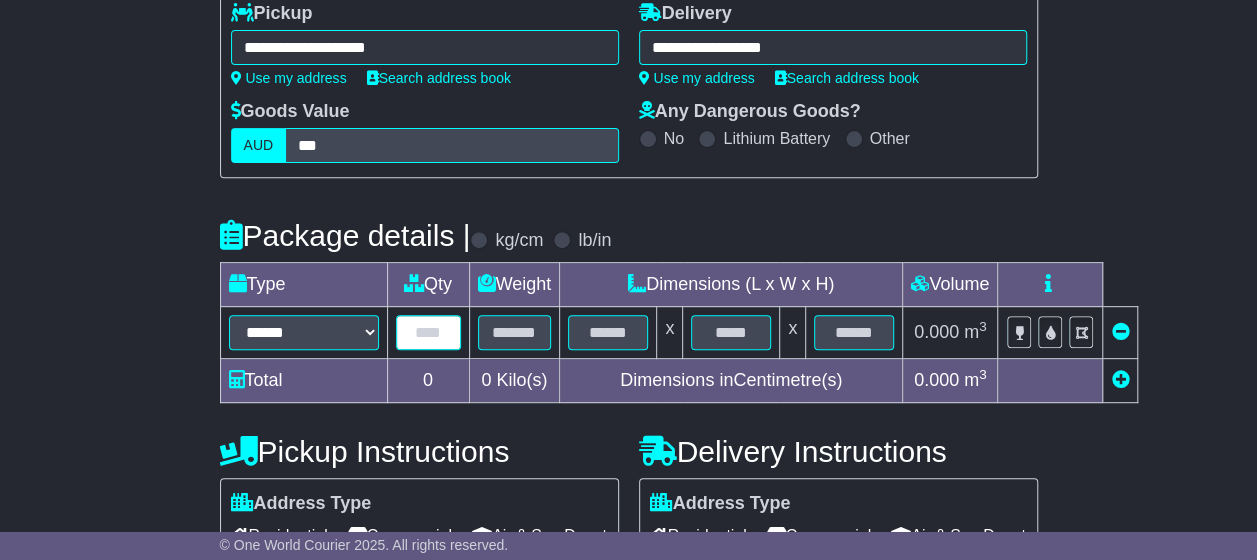click at bounding box center [428, 332] 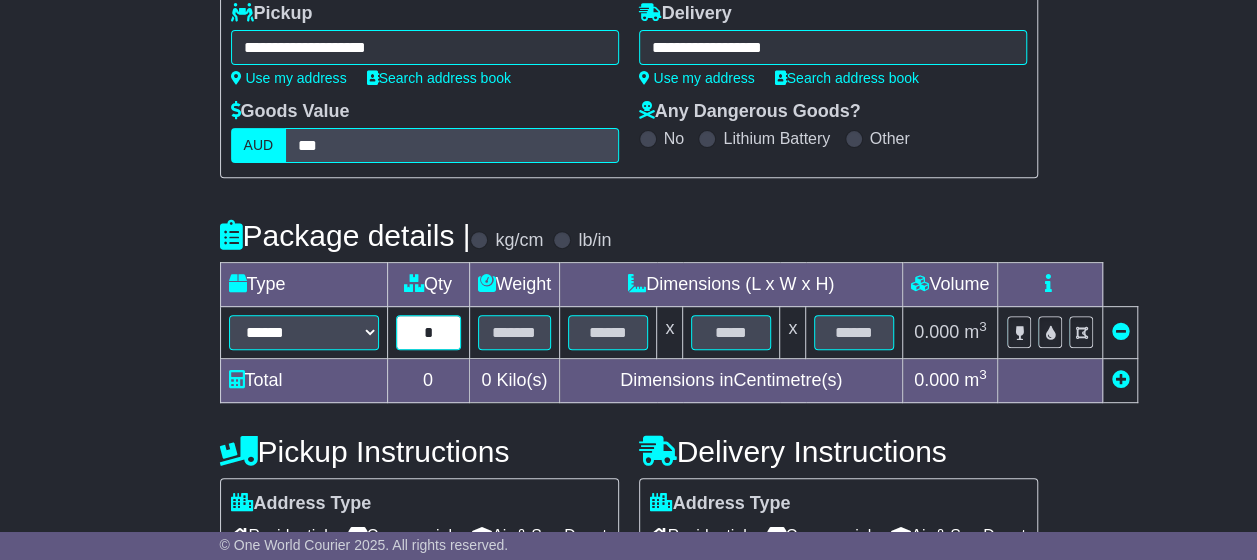 type on "*" 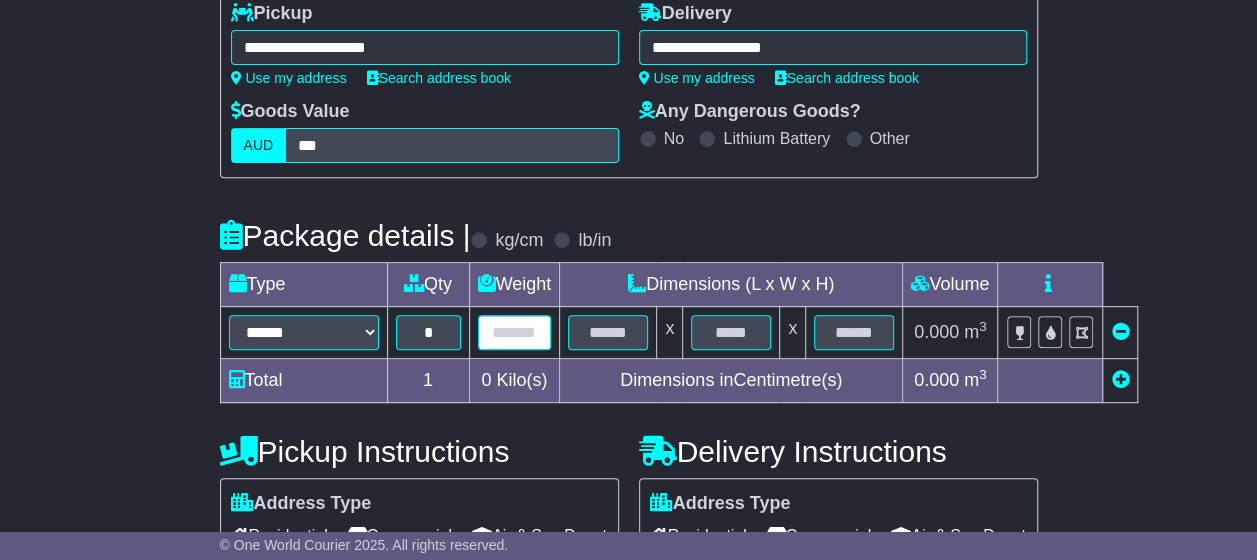 click at bounding box center (515, 332) 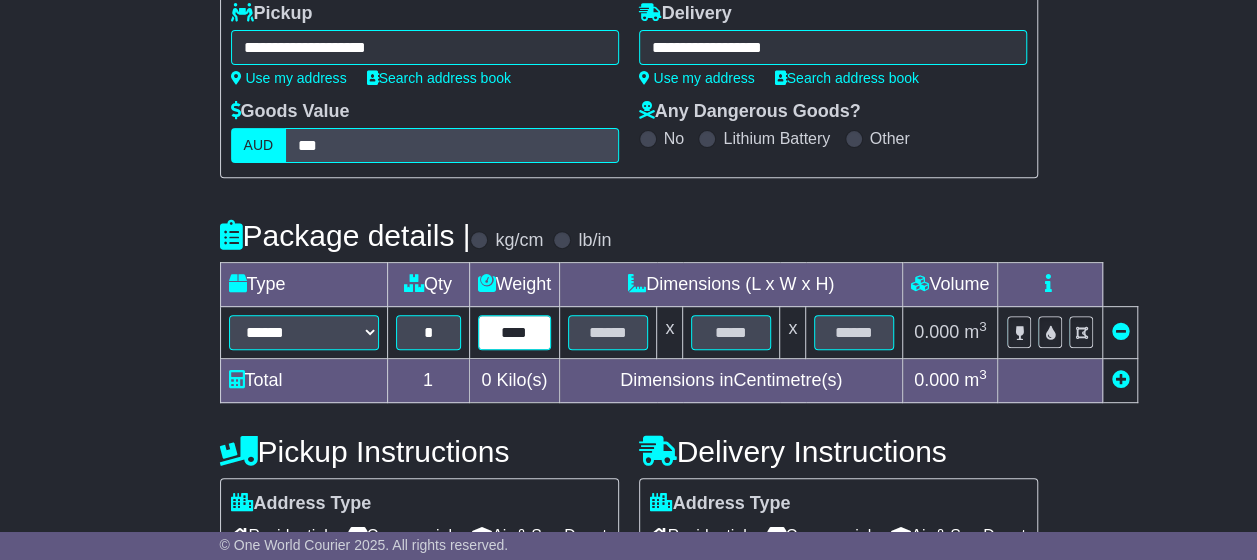 type on "****" 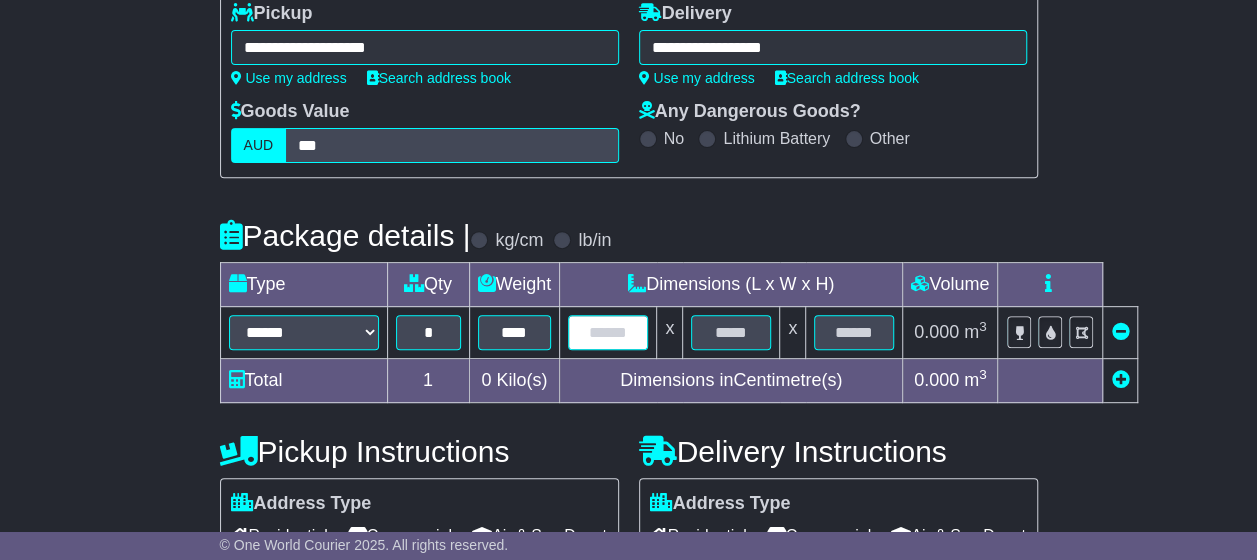 click at bounding box center (608, 332) 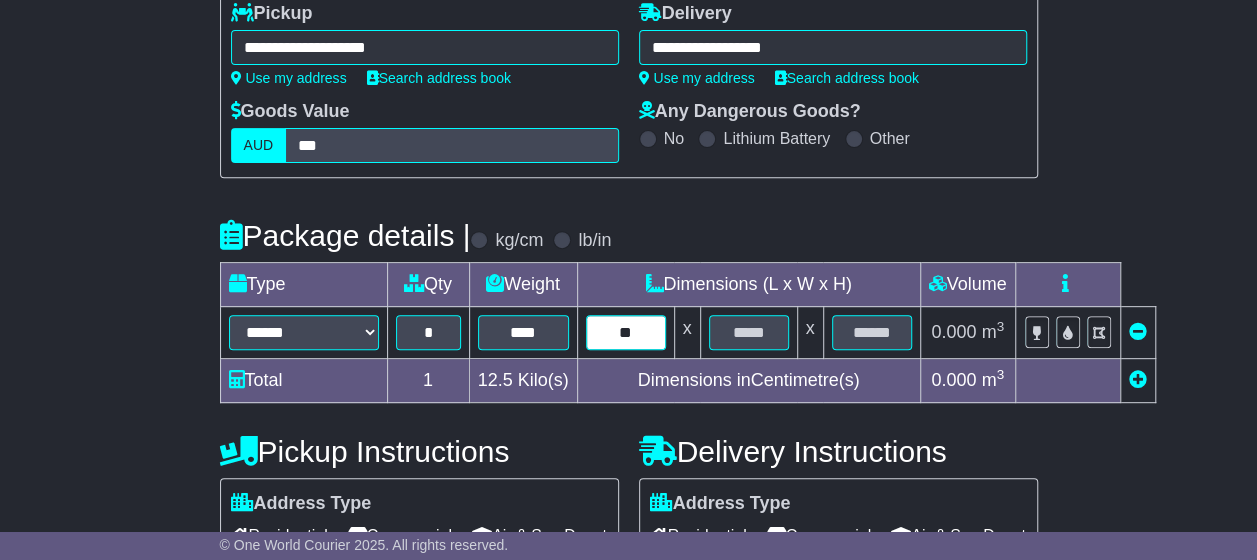 type on "**" 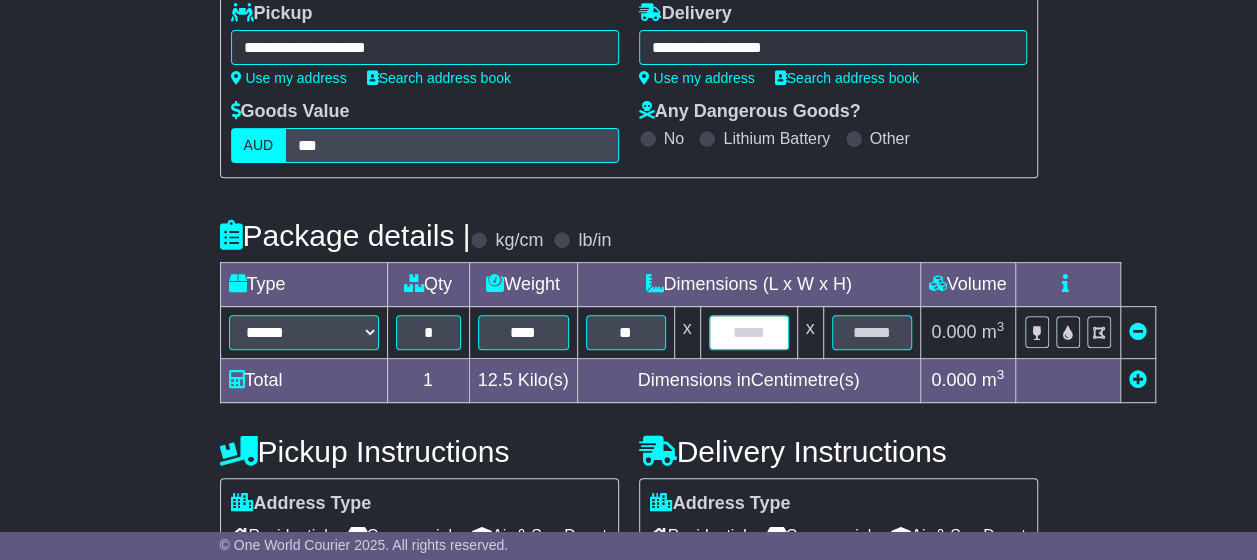 click at bounding box center [749, 332] 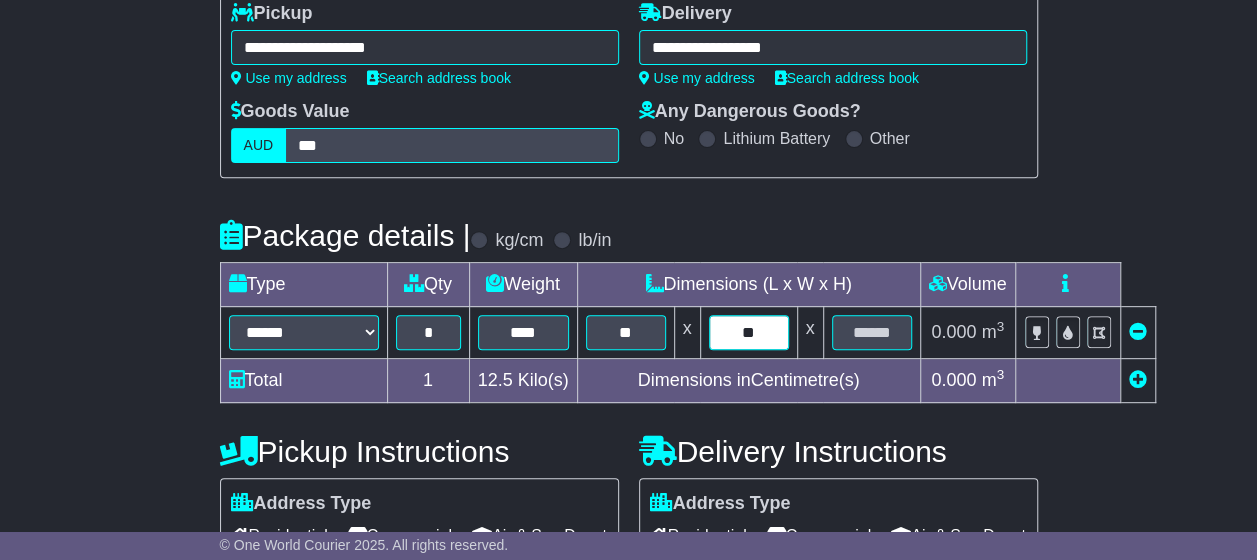 type on "**" 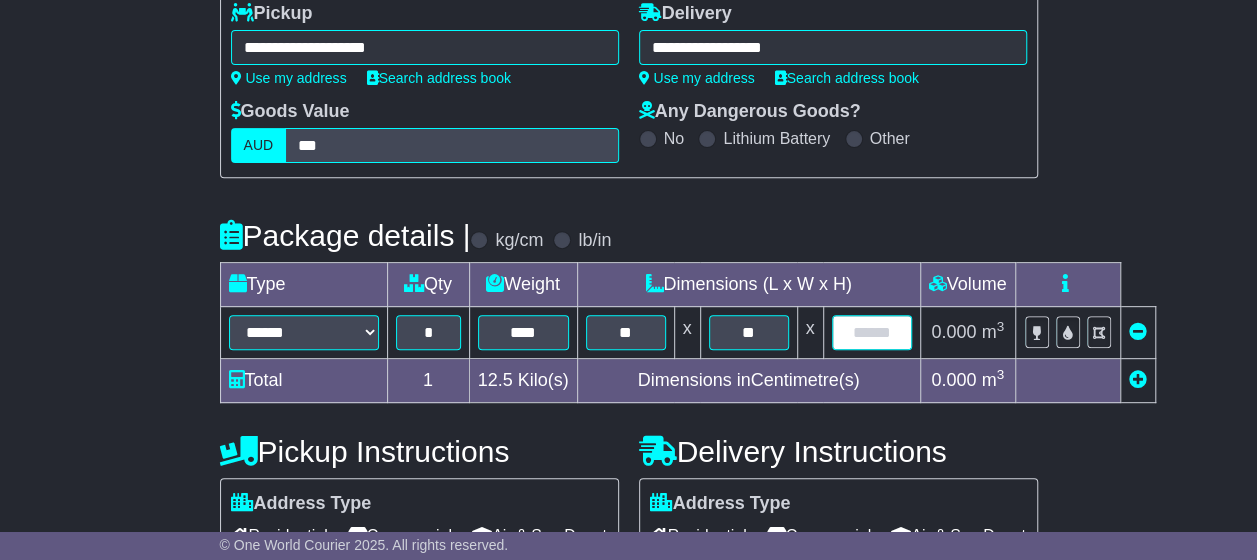 click at bounding box center (872, 332) 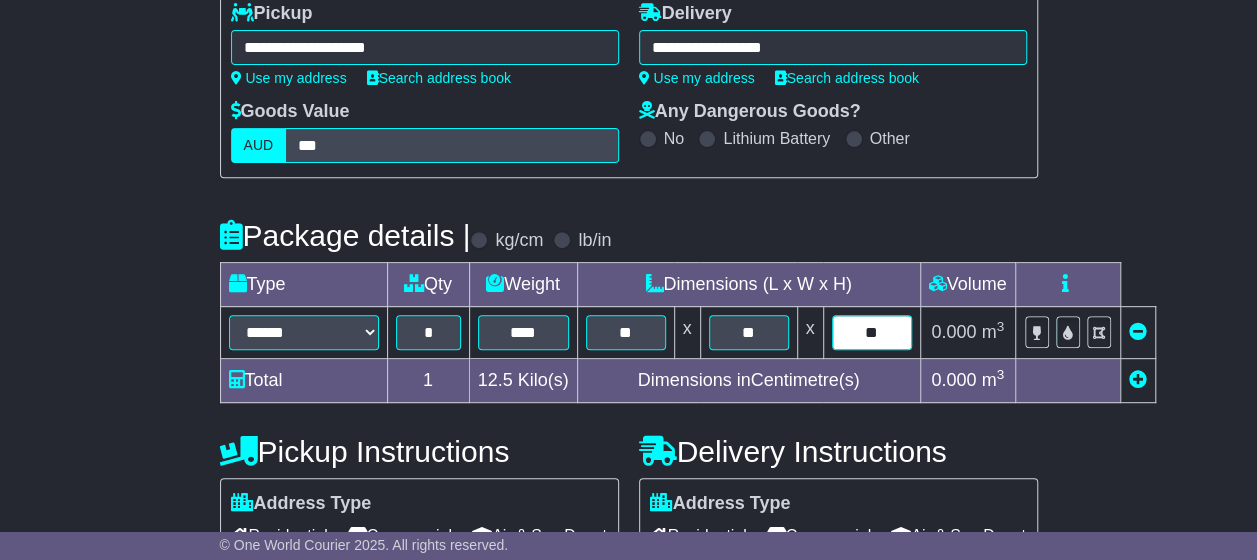 type on "**" 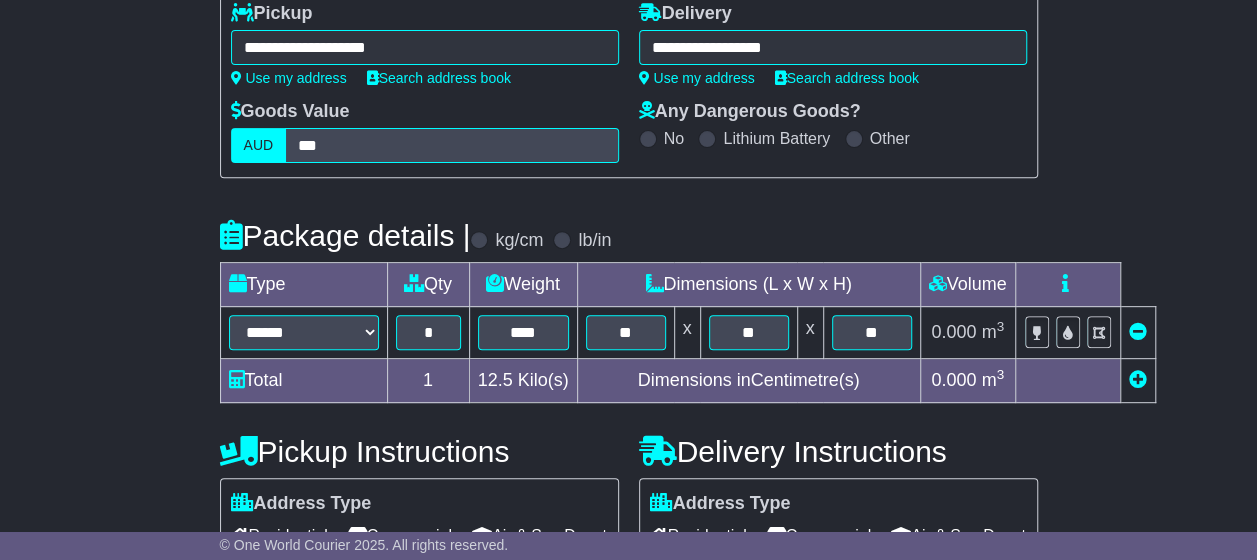 click on "**********" at bounding box center (628, 447) 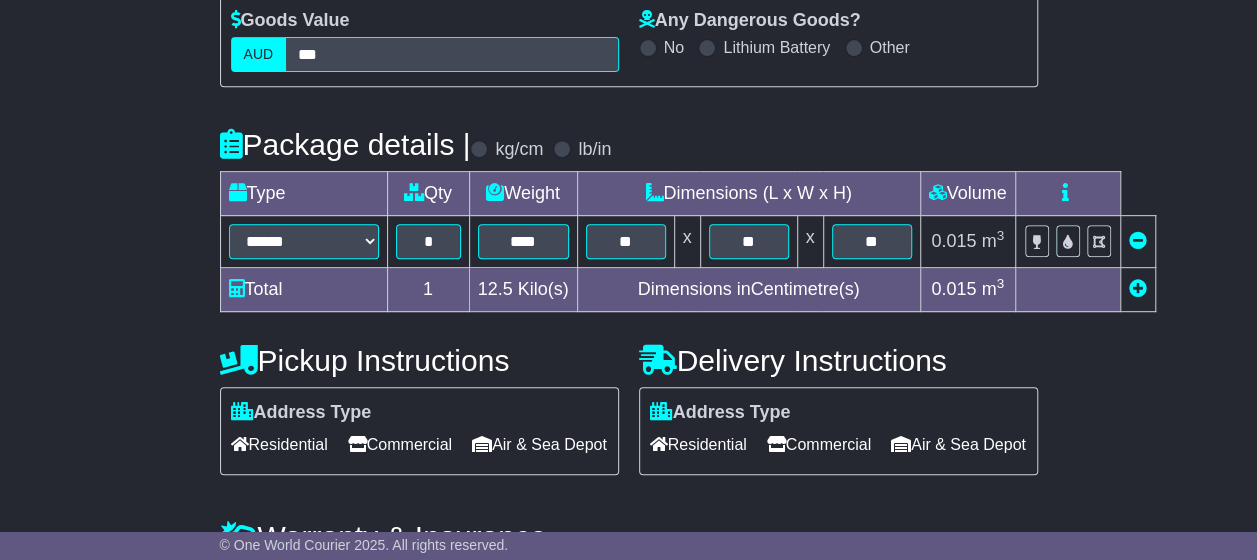 scroll, scrollTop: 600, scrollLeft: 0, axis: vertical 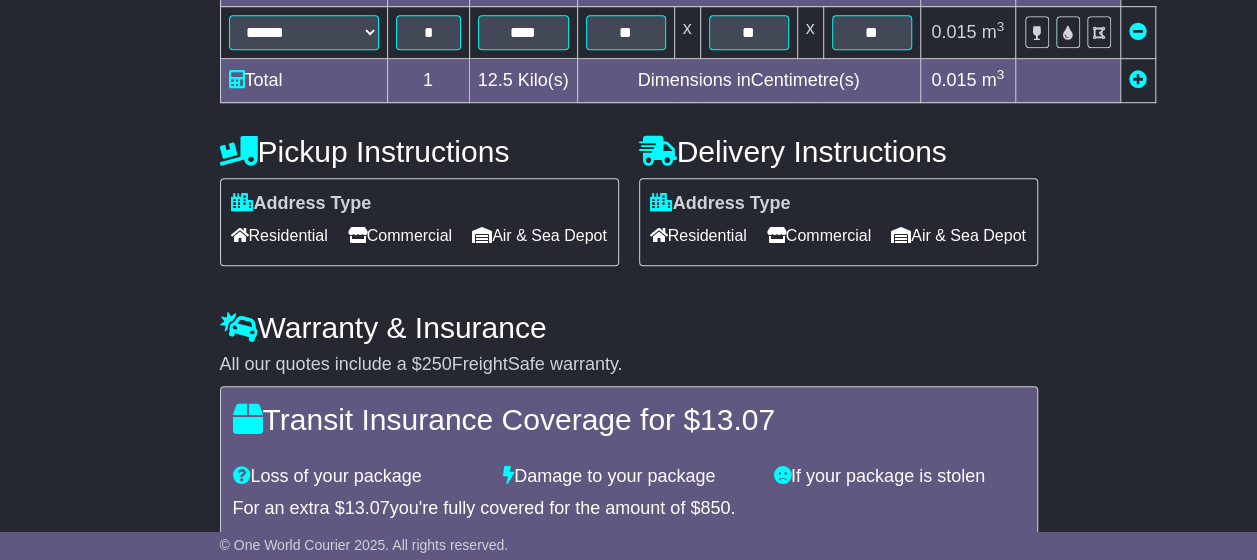 click on "Commercial" at bounding box center (400, 235) 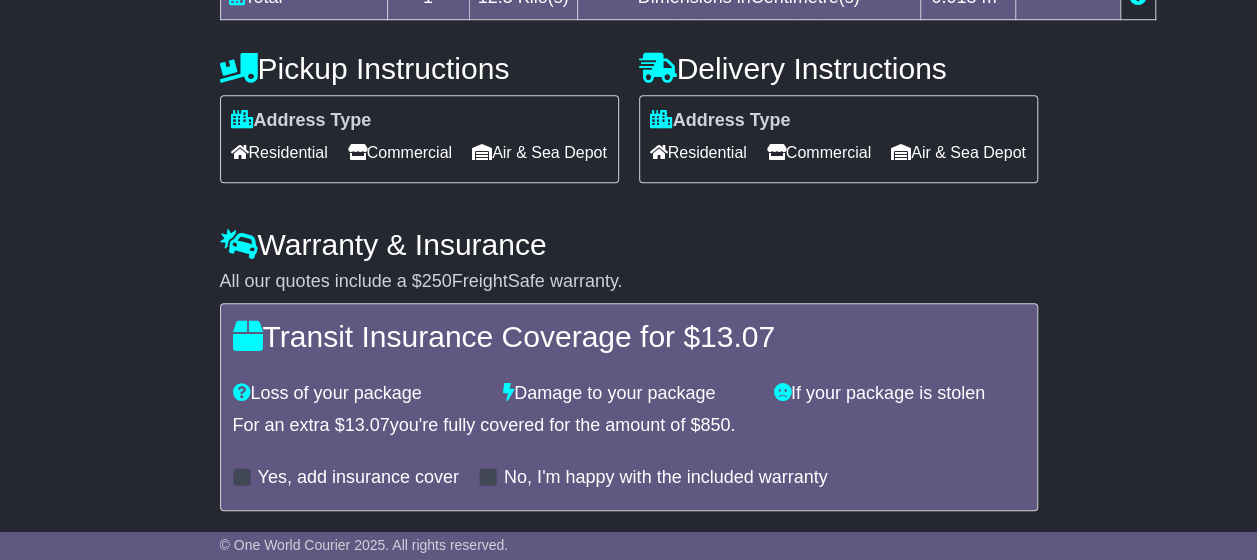 scroll, scrollTop: 777, scrollLeft: 0, axis: vertical 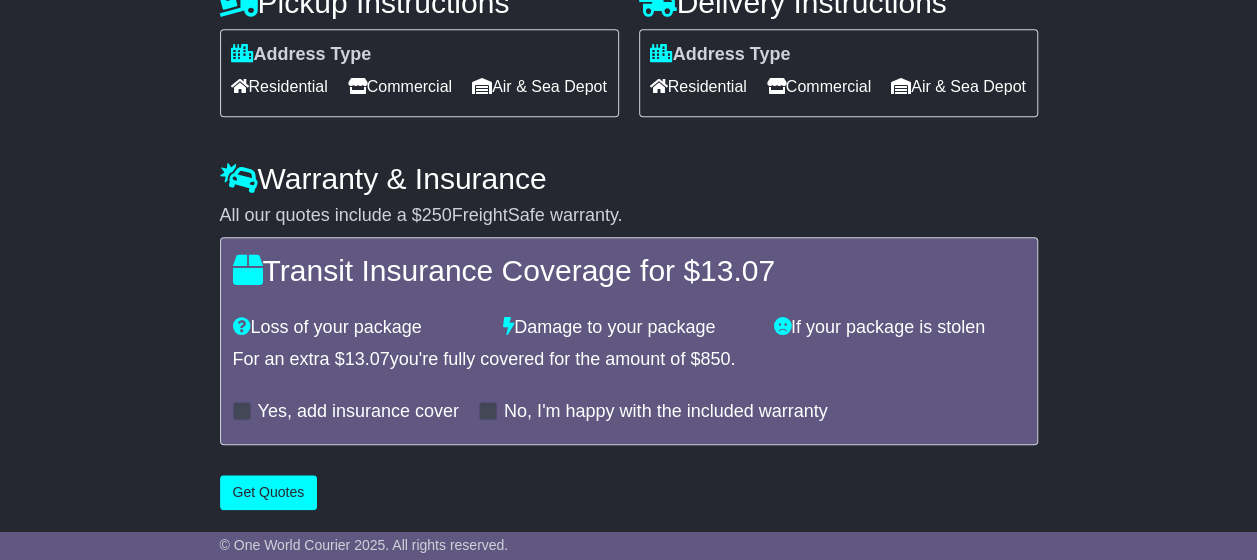click on "Yes, add insurance cover" at bounding box center [346, 412] 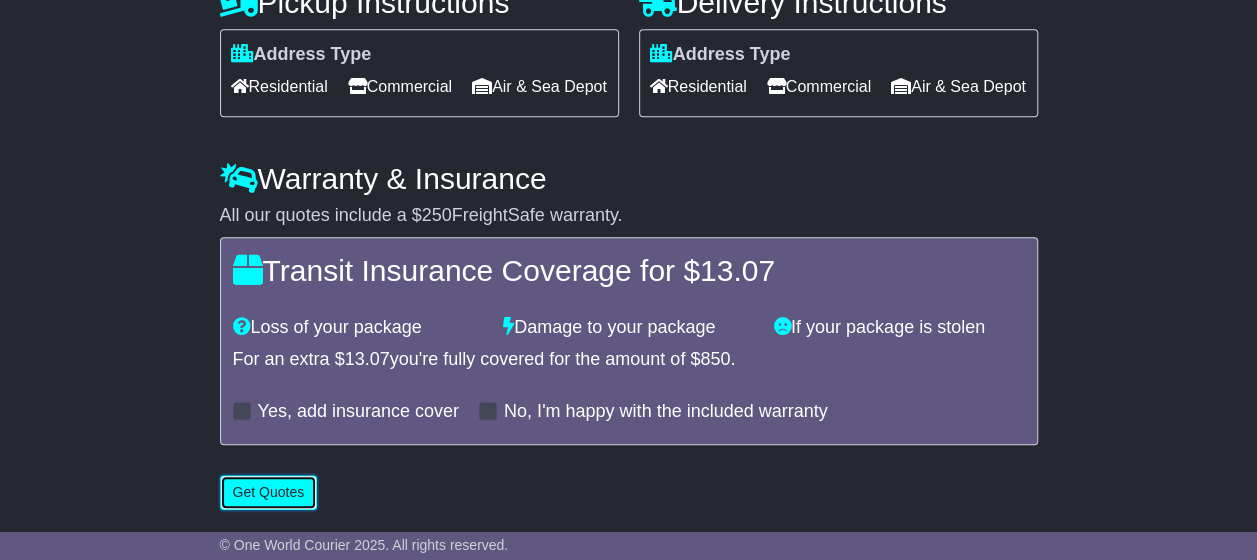 click on "Get Quotes" at bounding box center [269, 492] 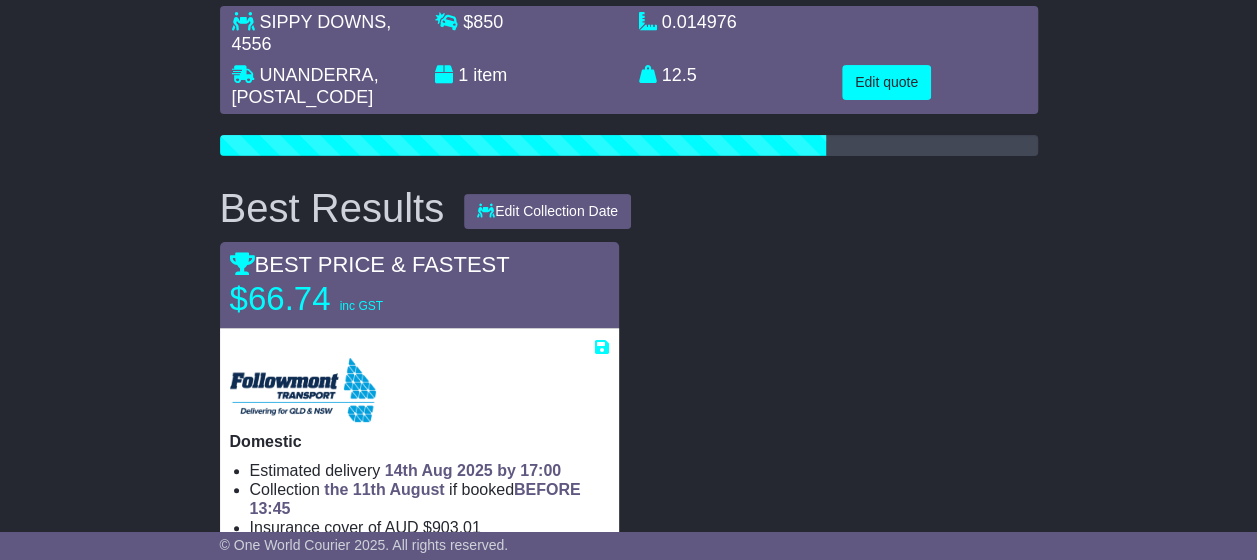 scroll, scrollTop: 200, scrollLeft: 0, axis: vertical 